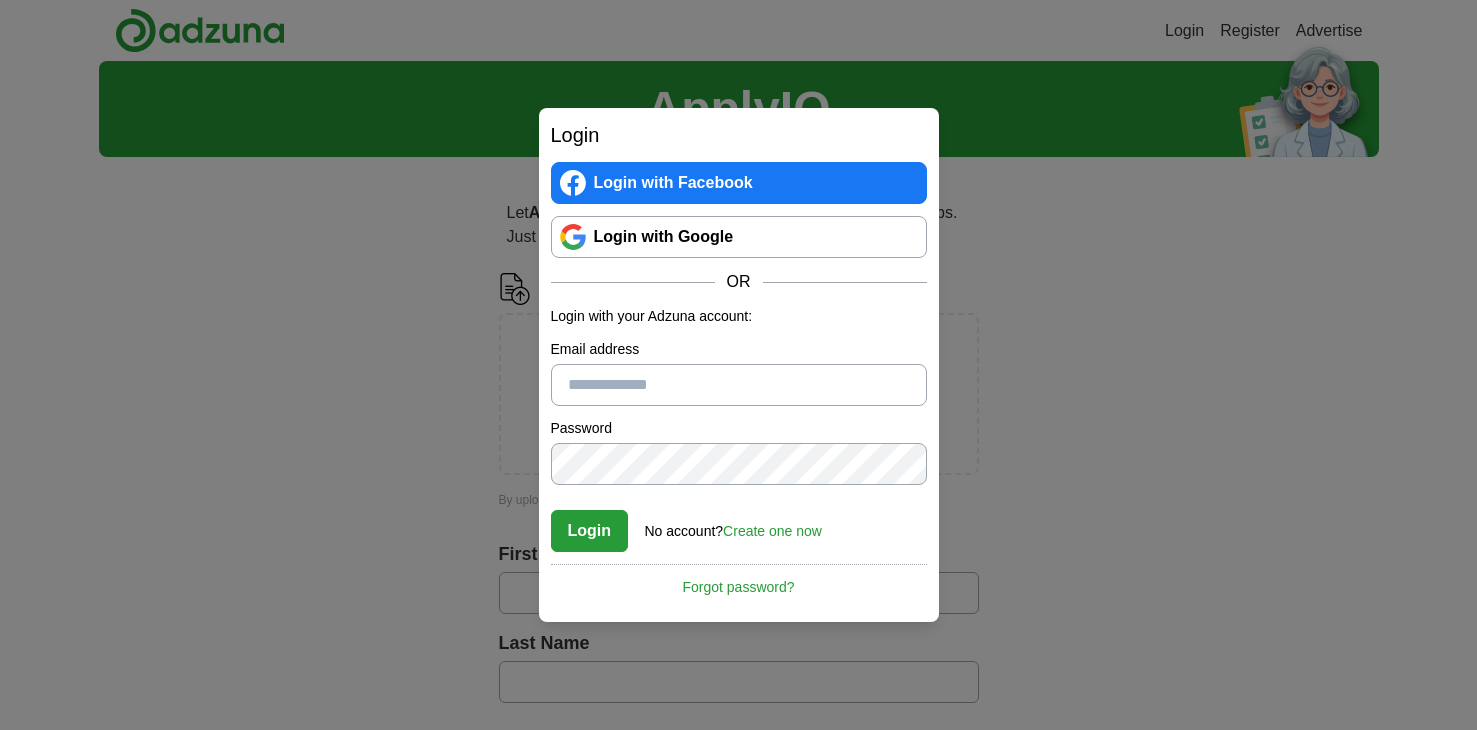 scroll, scrollTop: 0, scrollLeft: 0, axis: both 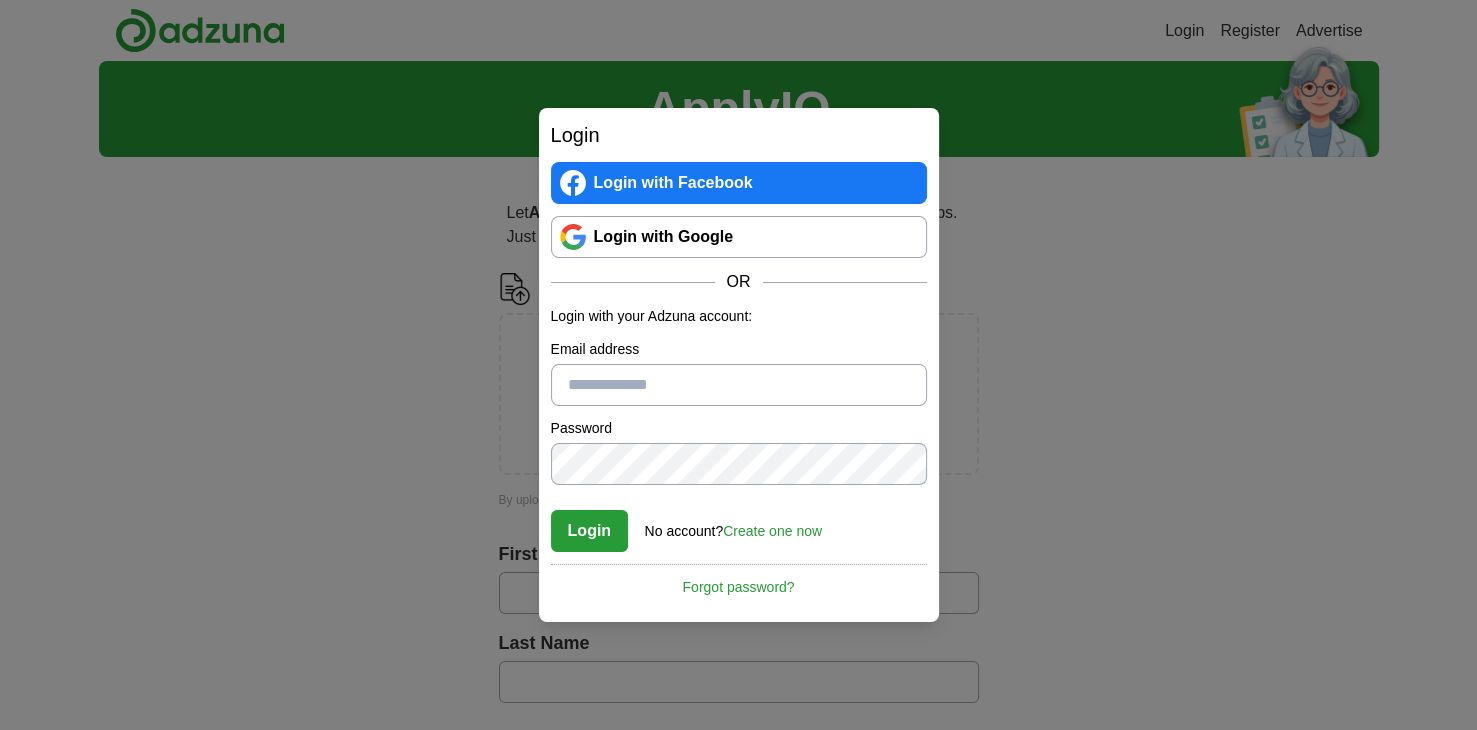 click on "Email address" at bounding box center [739, 385] 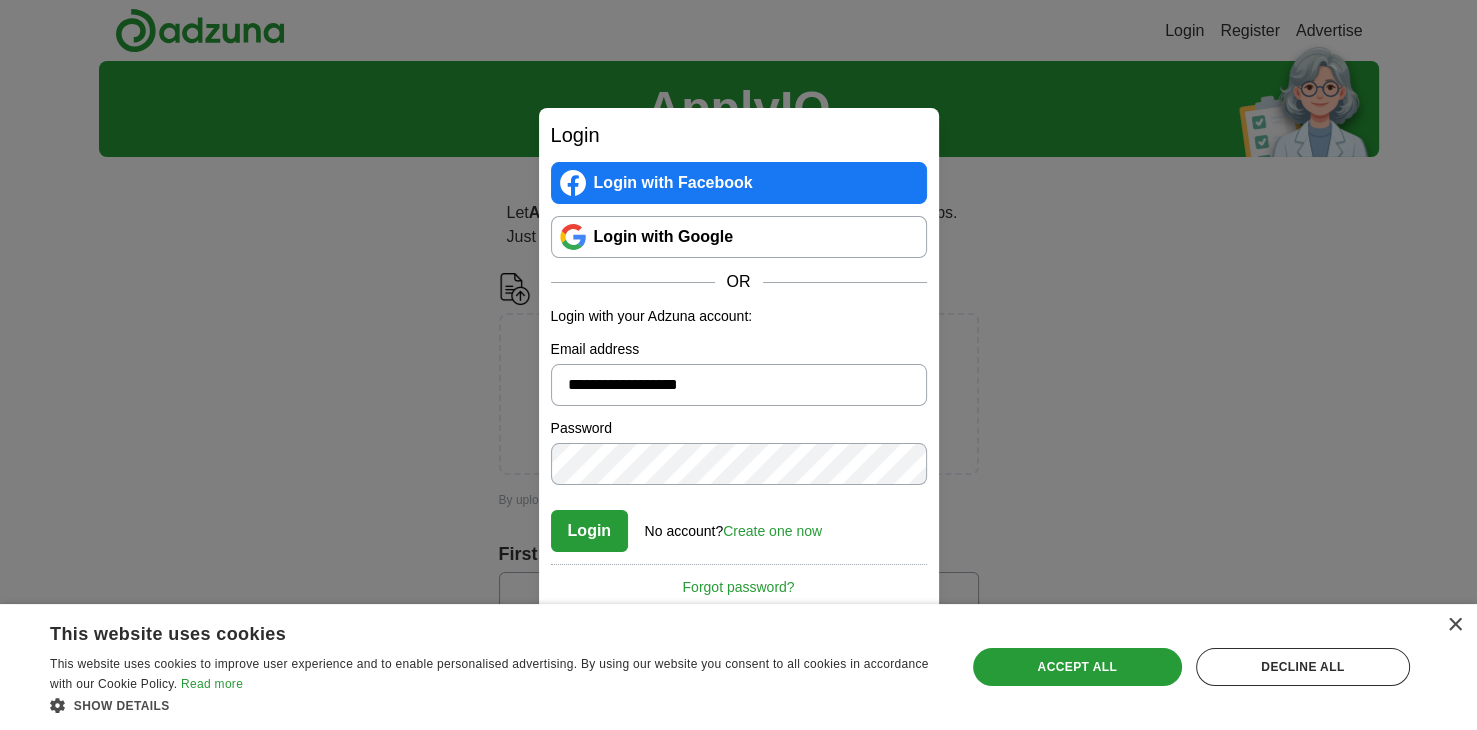 click on "Login" at bounding box center (590, 531) 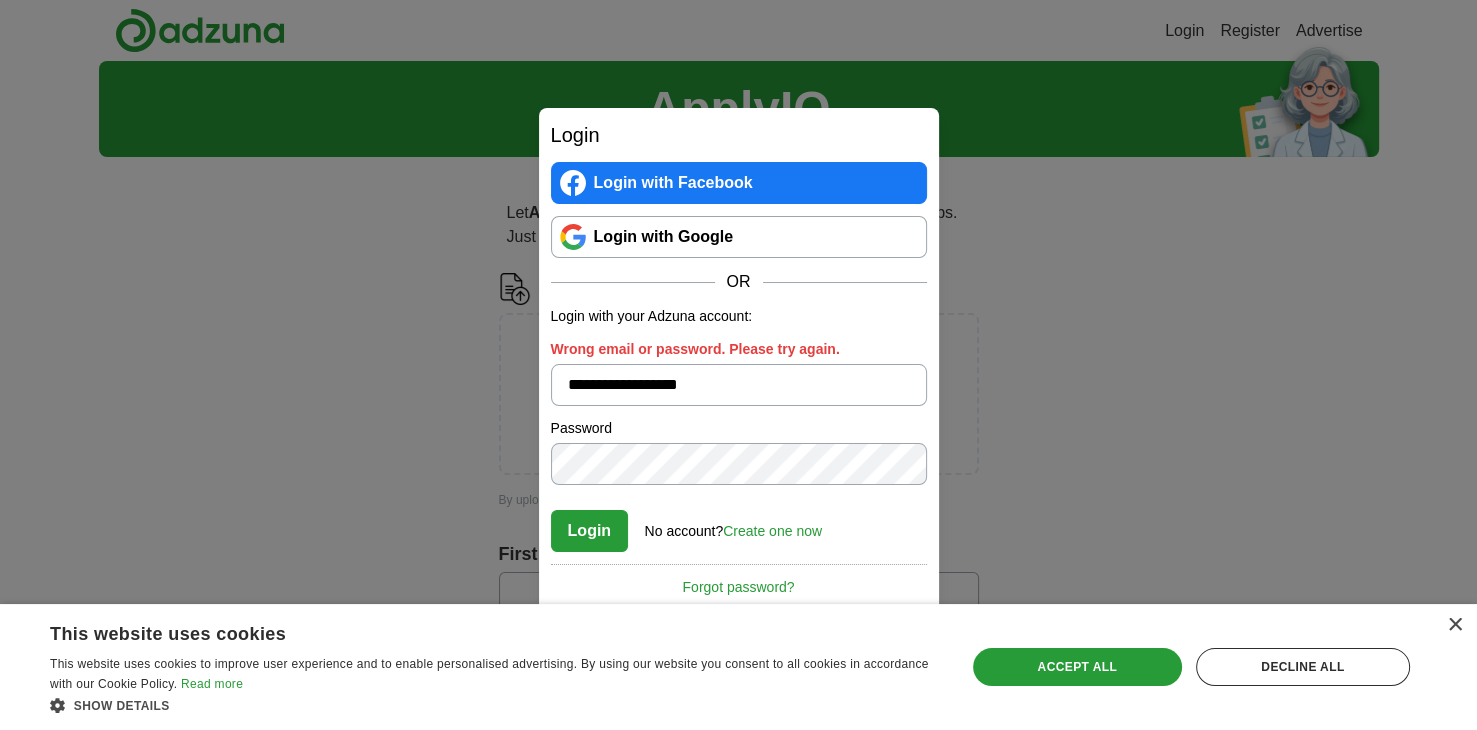click on "Create one now" at bounding box center (772, 531) 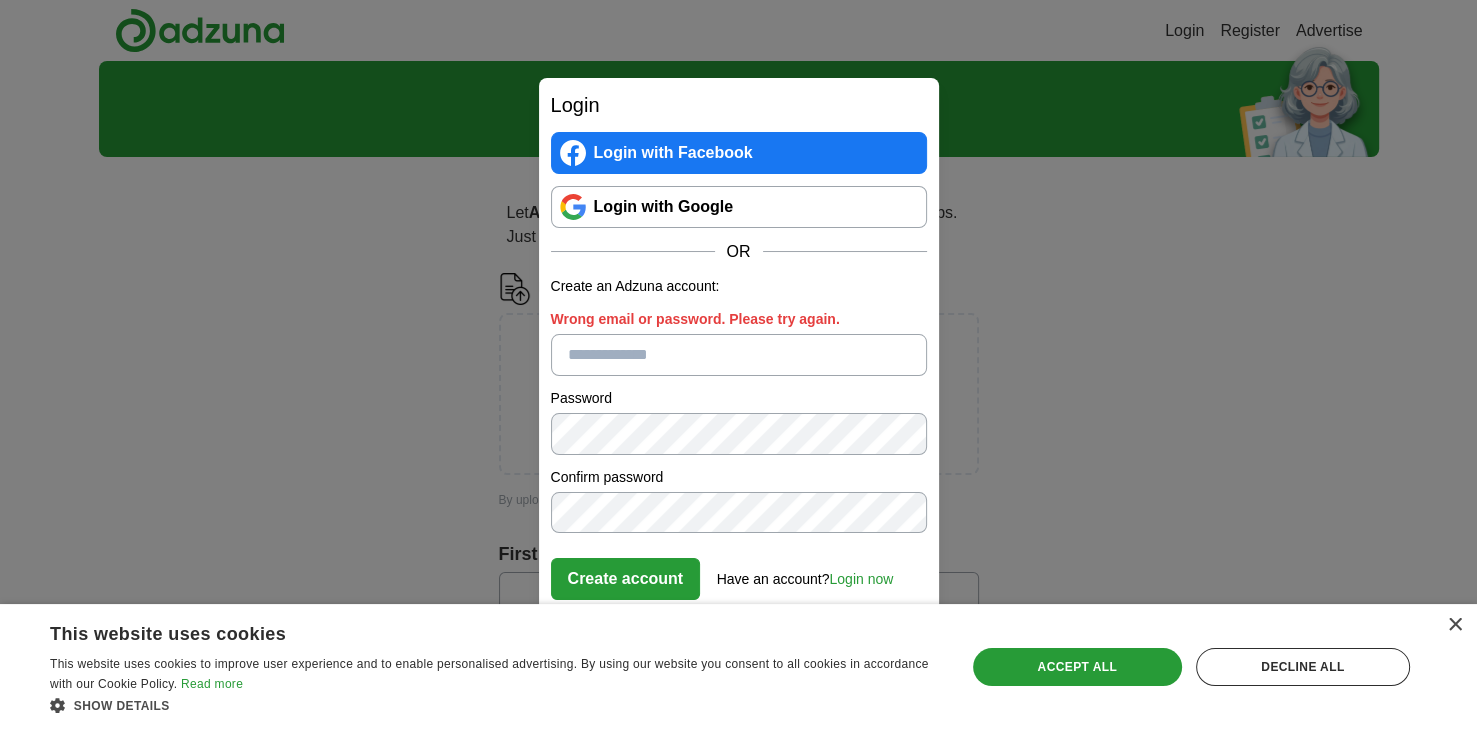 click on "Wrong email or password. Please try again." at bounding box center [739, 355] 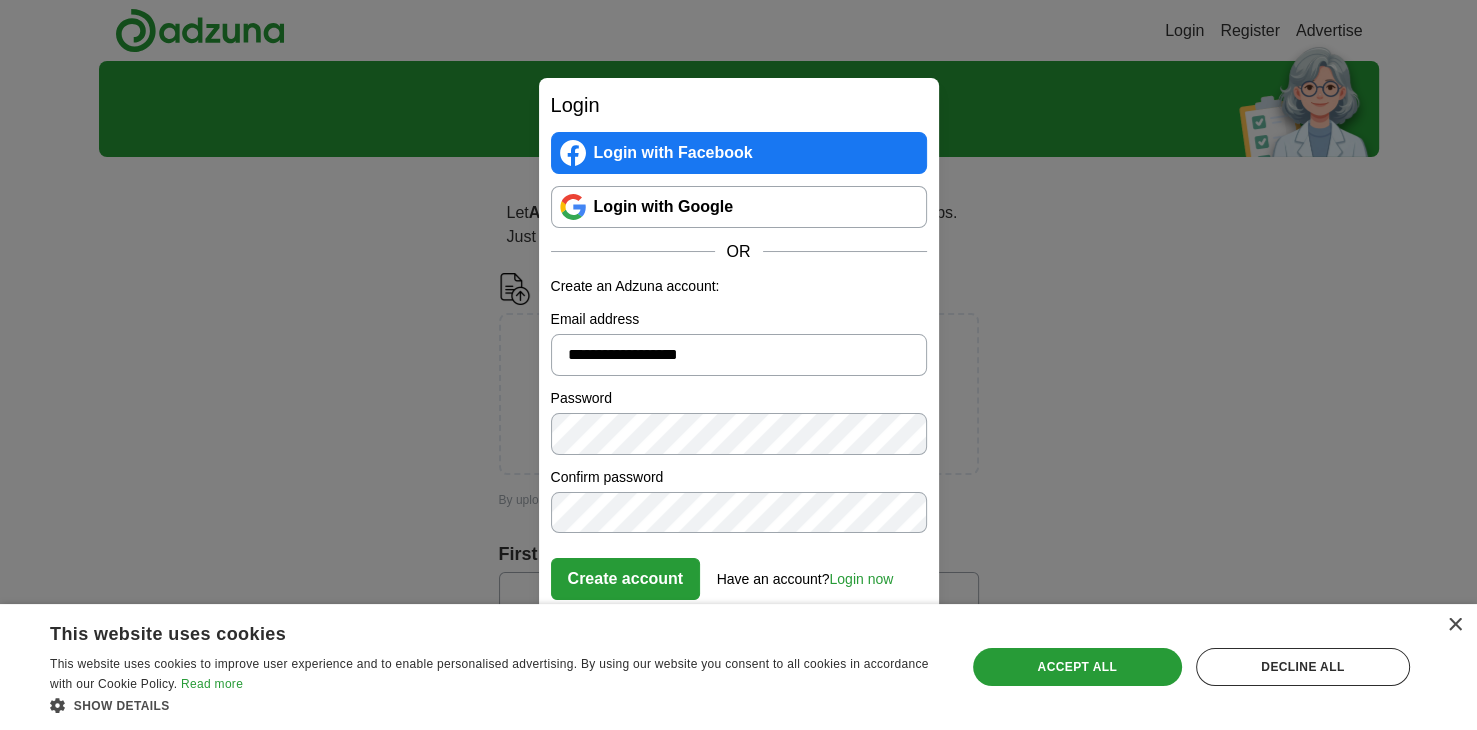click on "Create account" at bounding box center (626, 579) 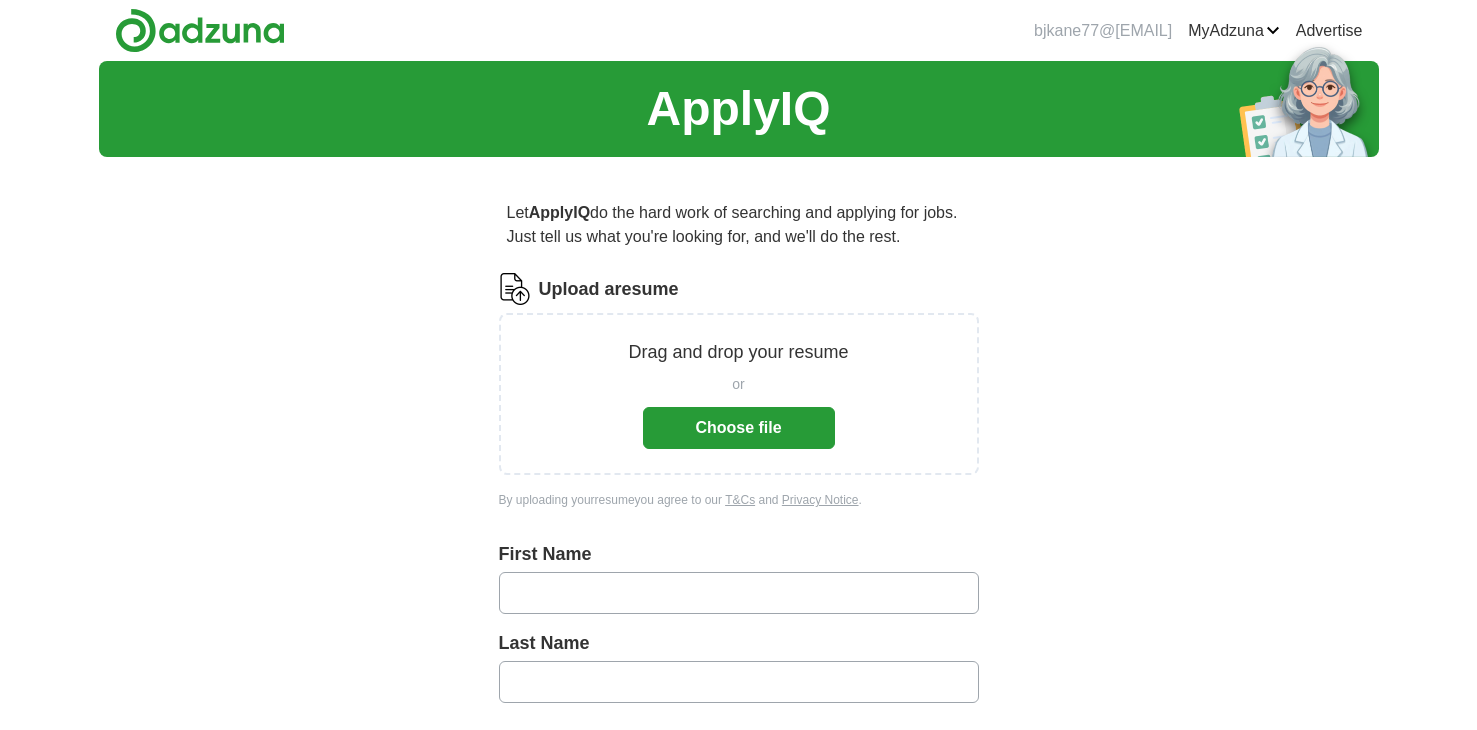 scroll, scrollTop: 0, scrollLeft: 0, axis: both 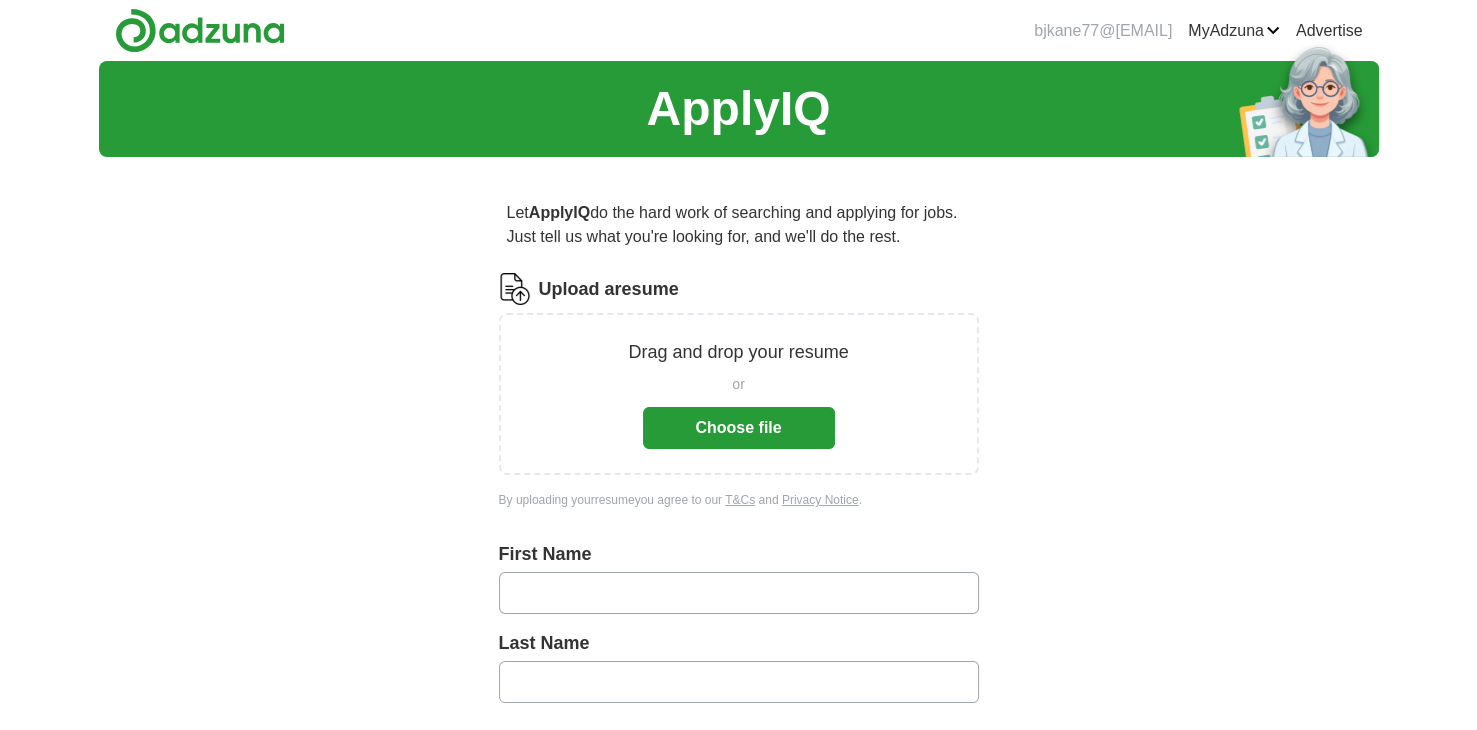click on "Choose file" at bounding box center [739, 428] 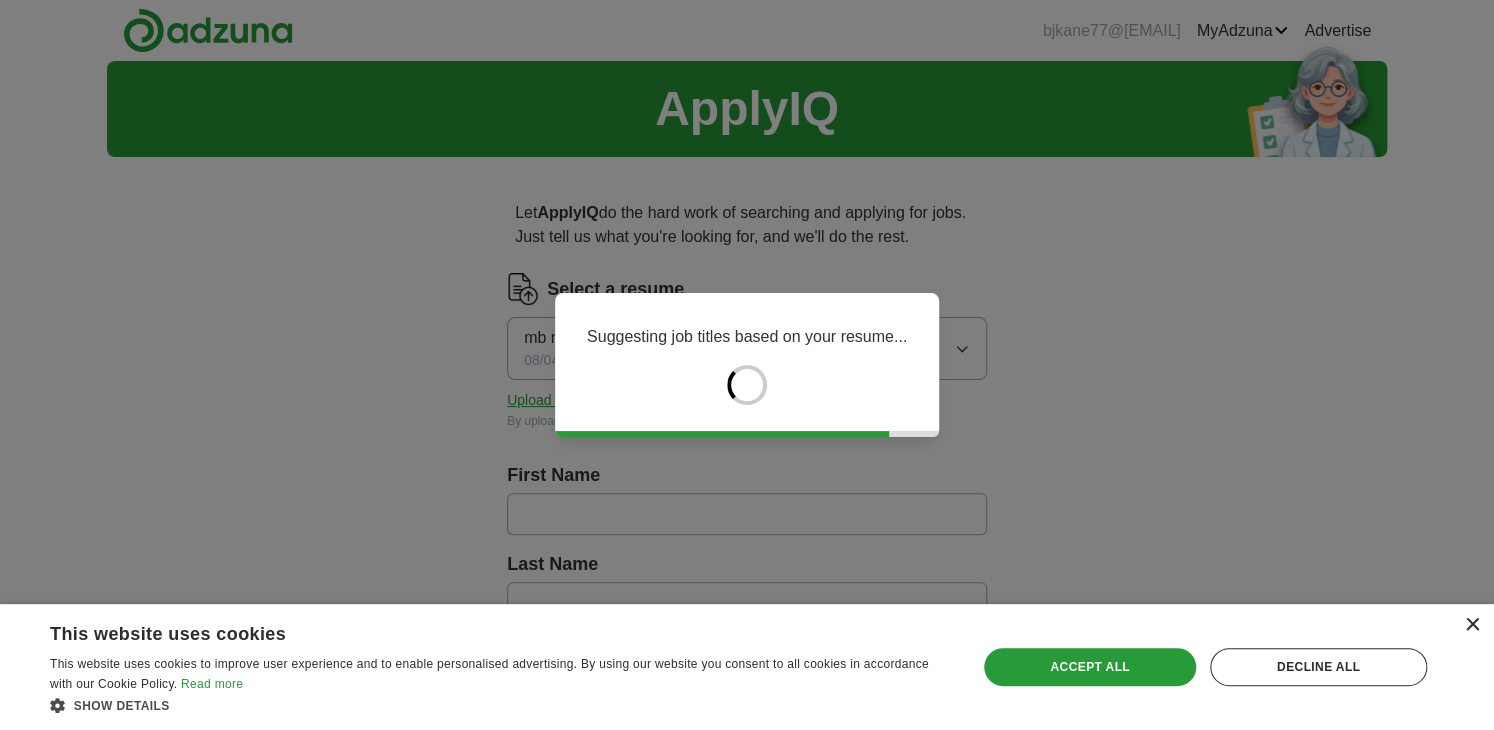 click on "×" at bounding box center (1471, 625) 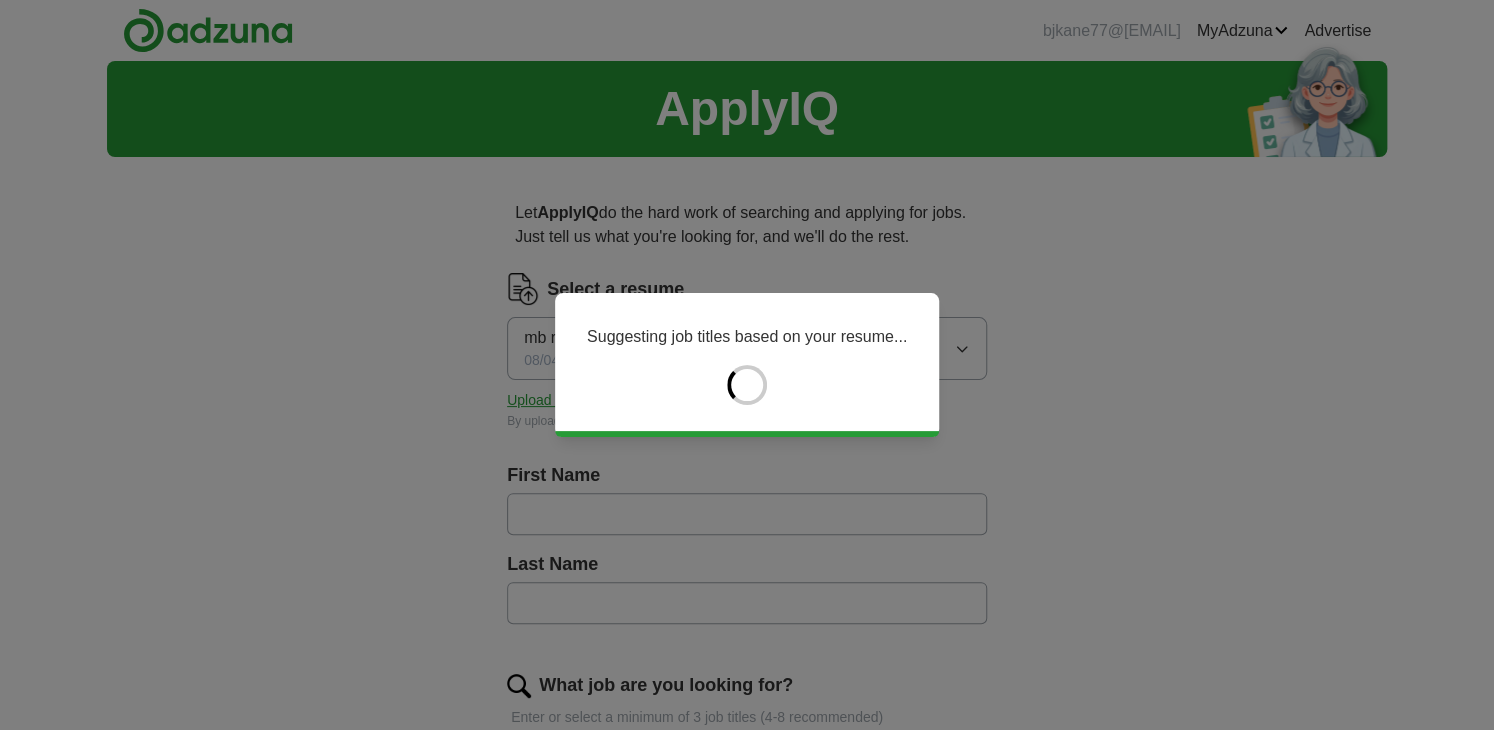 type on "****" 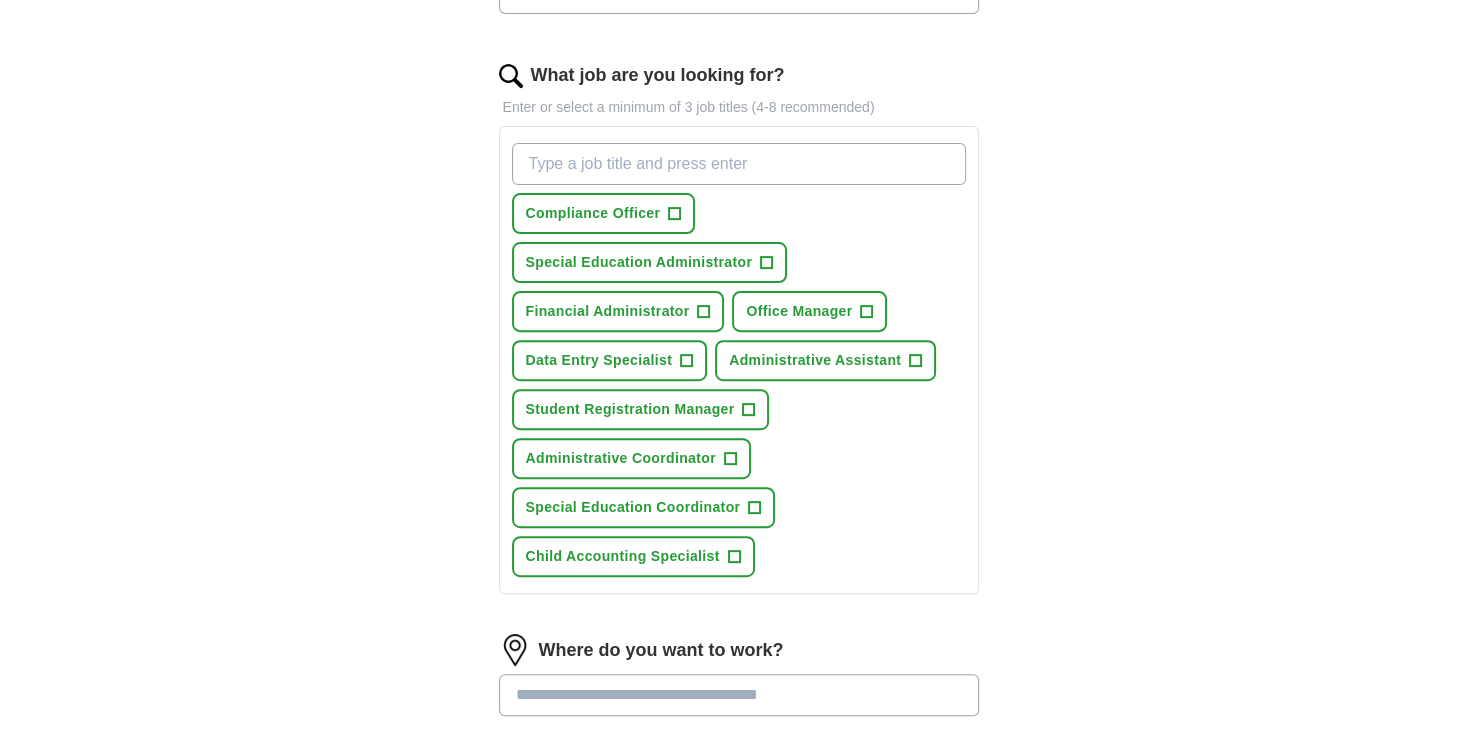 scroll, scrollTop: 640, scrollLeft: 0, axis: vertical 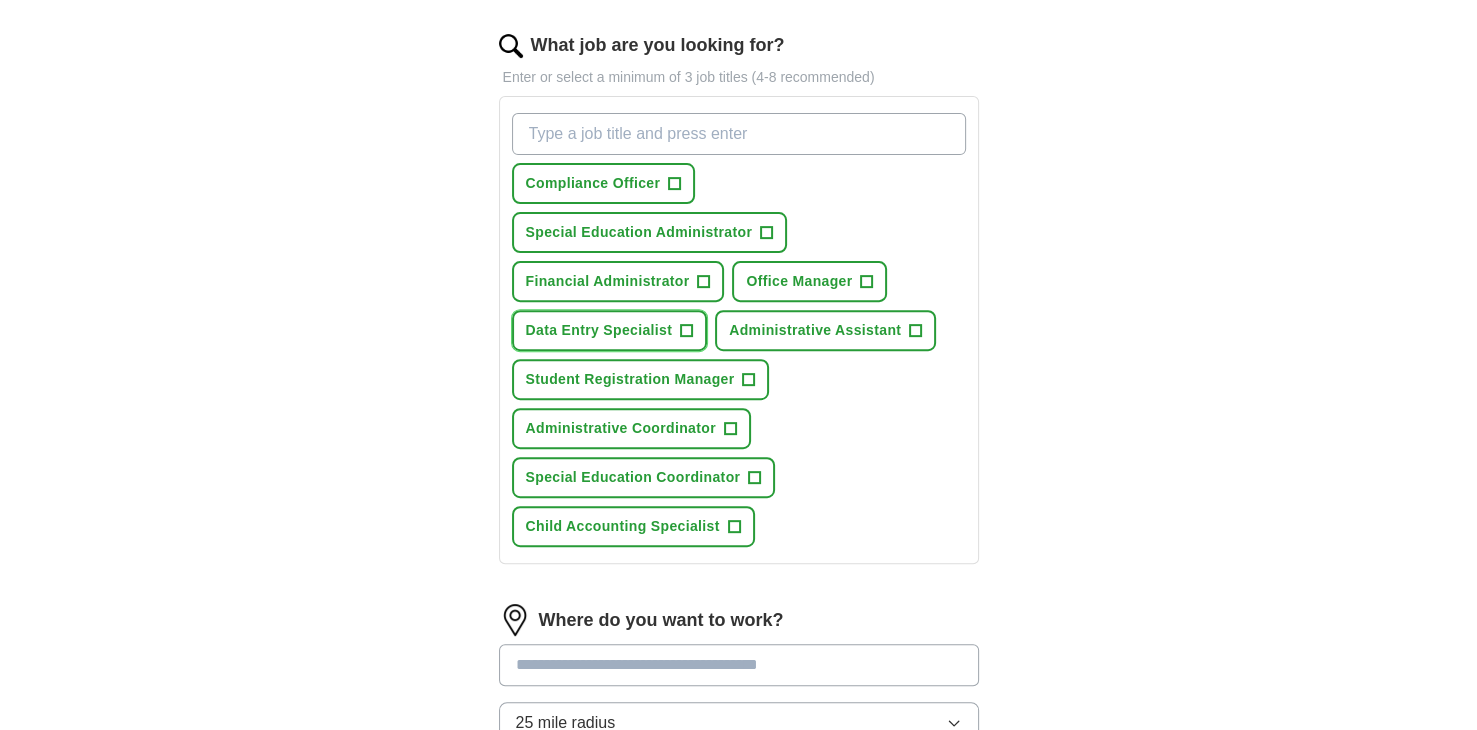 click on "+" at bounding box center [687, 331] 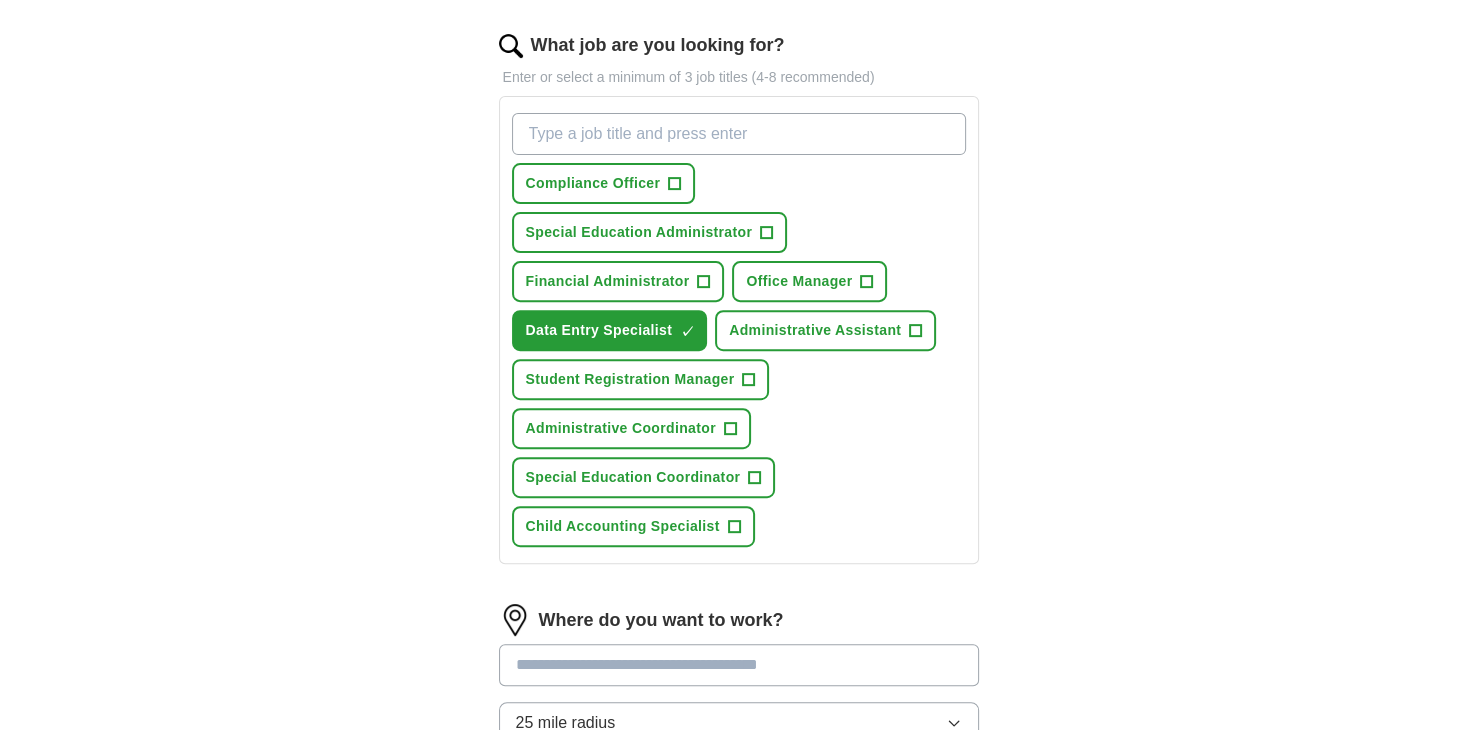 click on "What job are you looking for?" at bounding box center [739, 134] 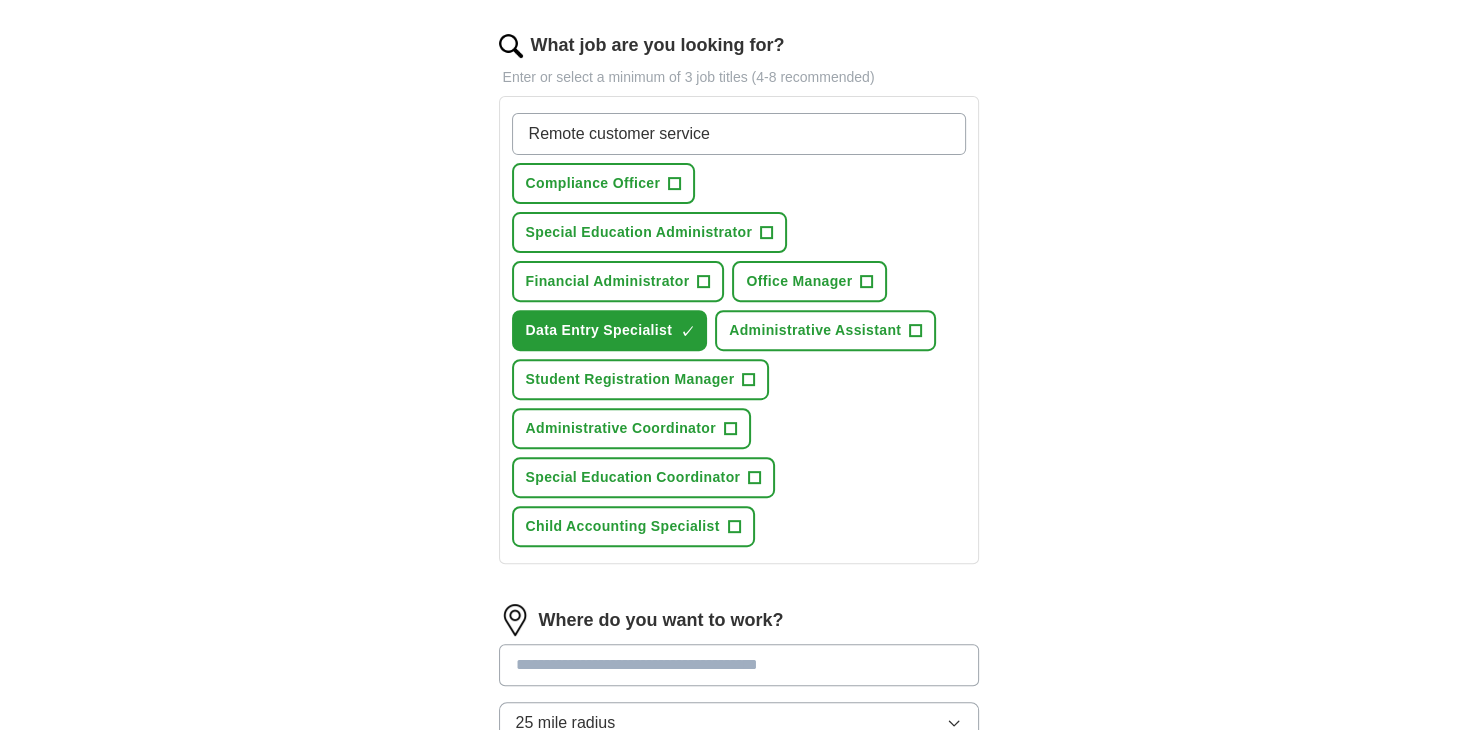 type on "Remote customer service" 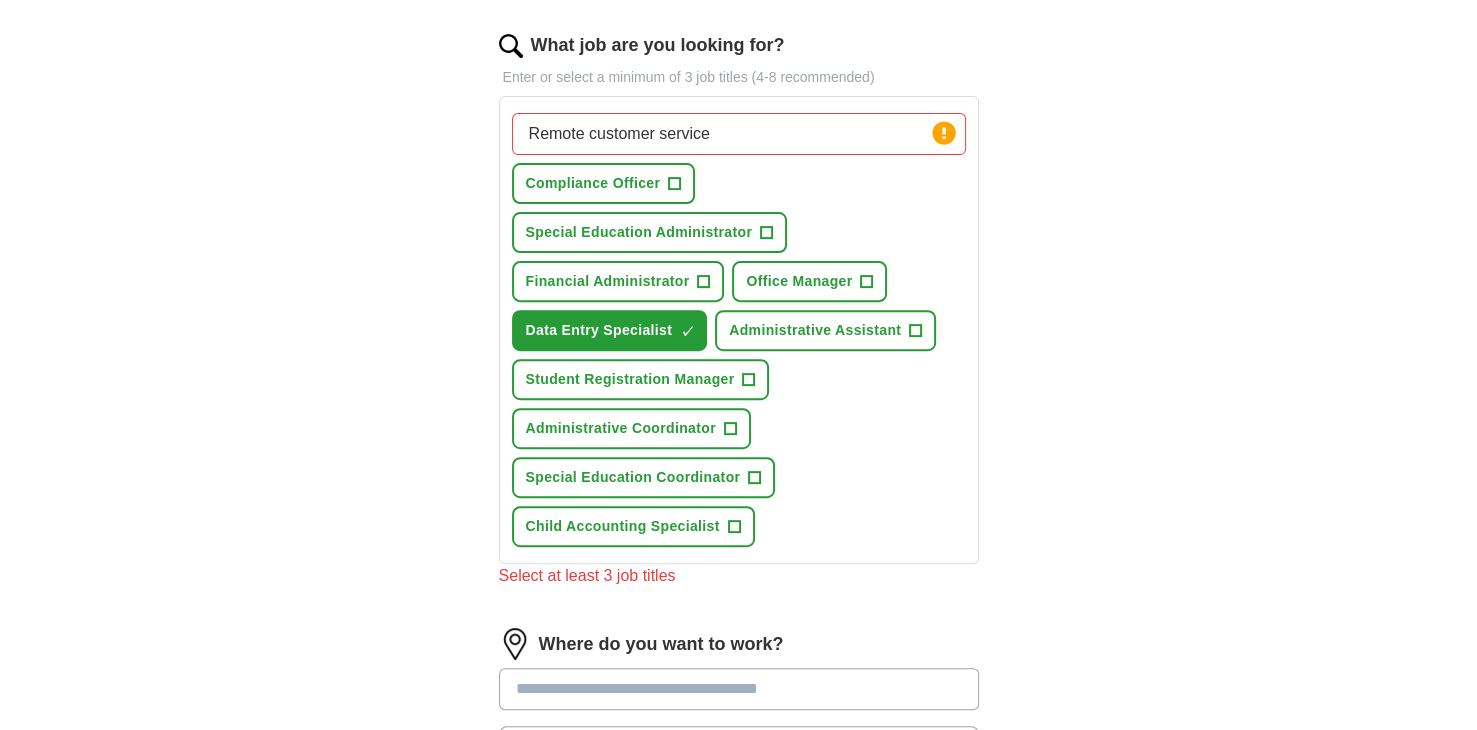 click at bounding box center (739, 689) 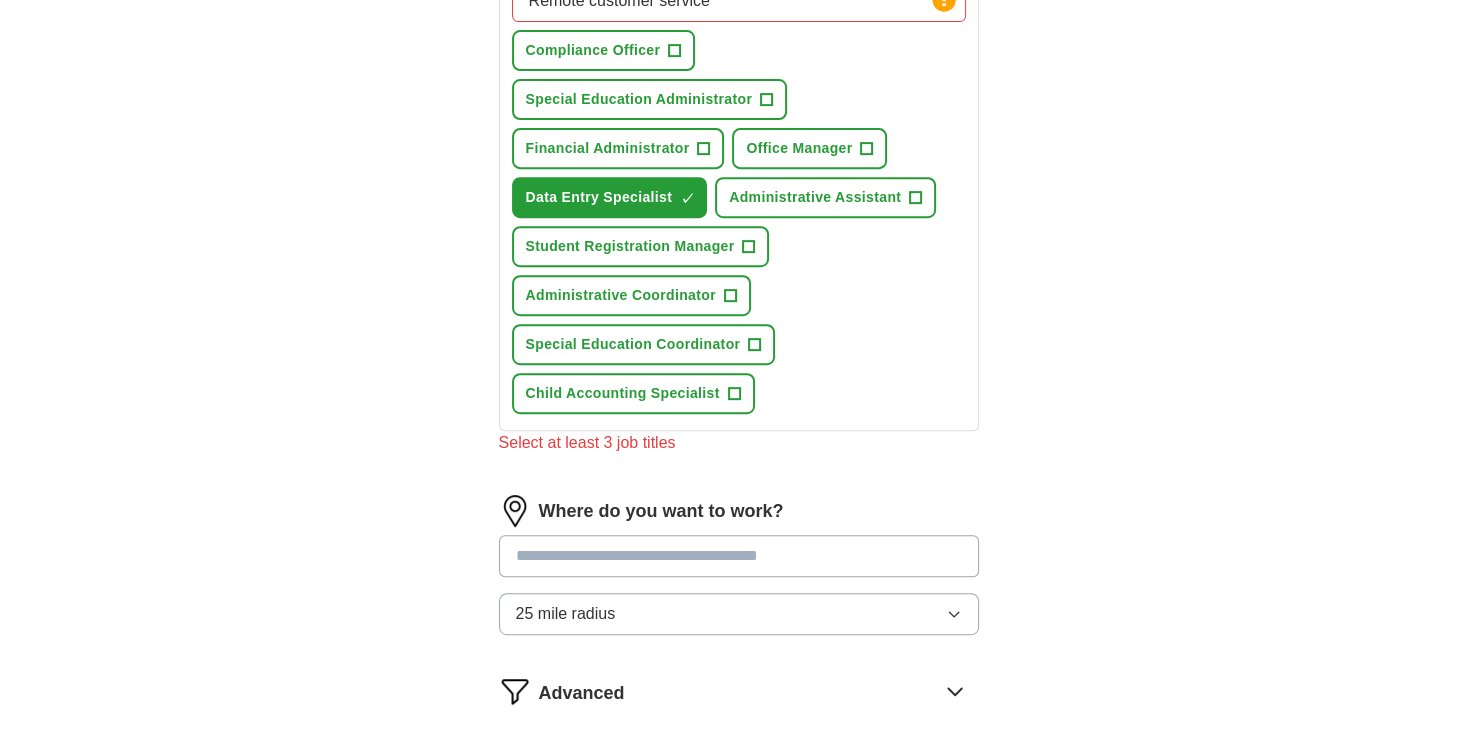 scroll, scrollTop: 800, scrollLeft: 0, axis: vertical 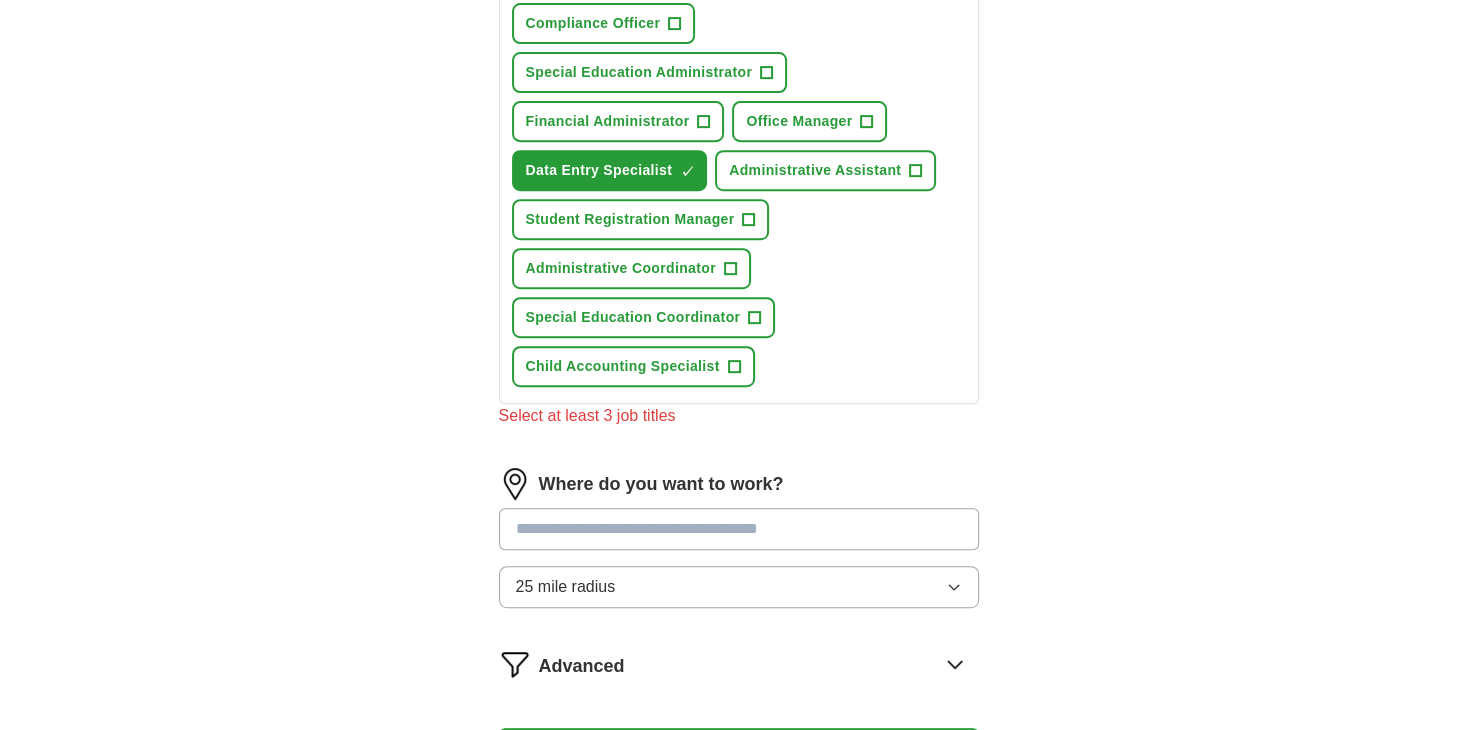 click at bounding box center (739, 529) 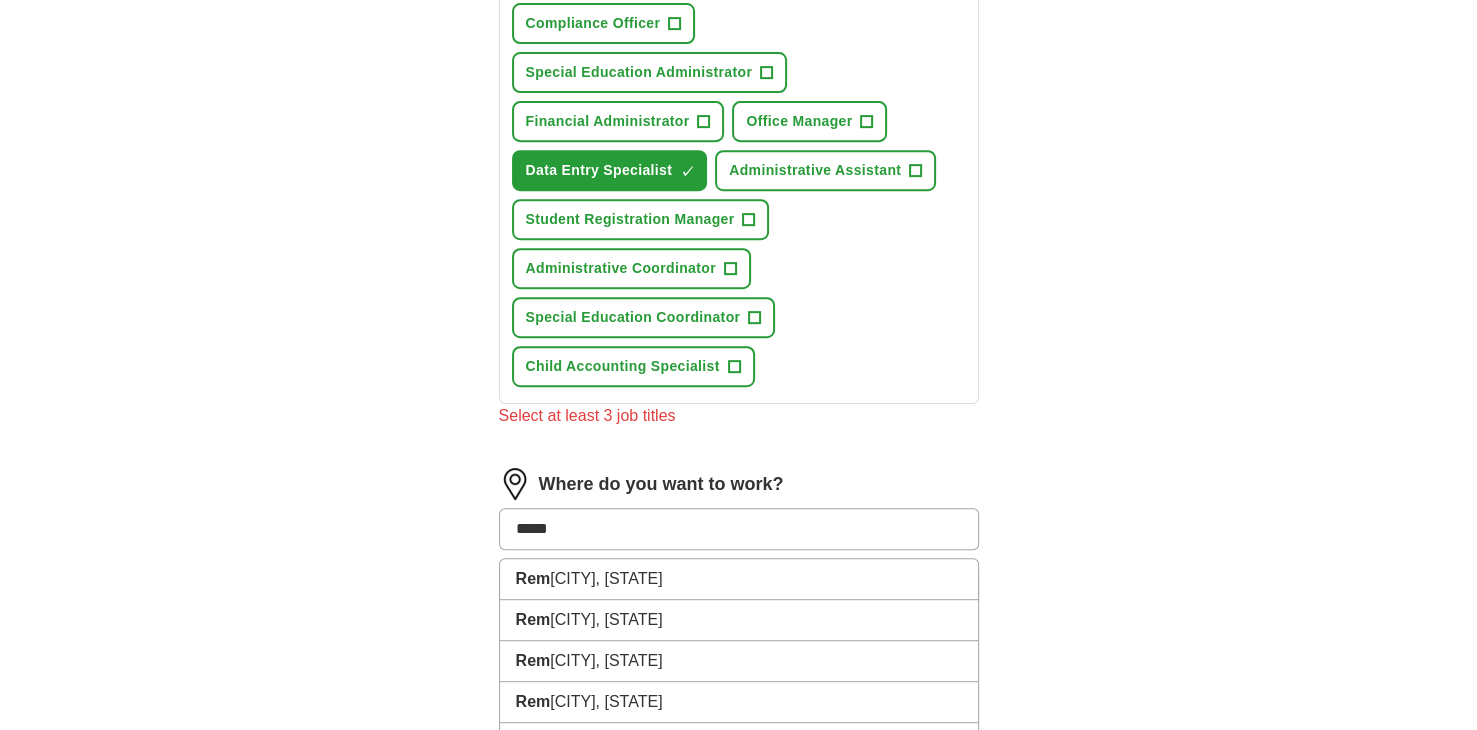 type on "******" 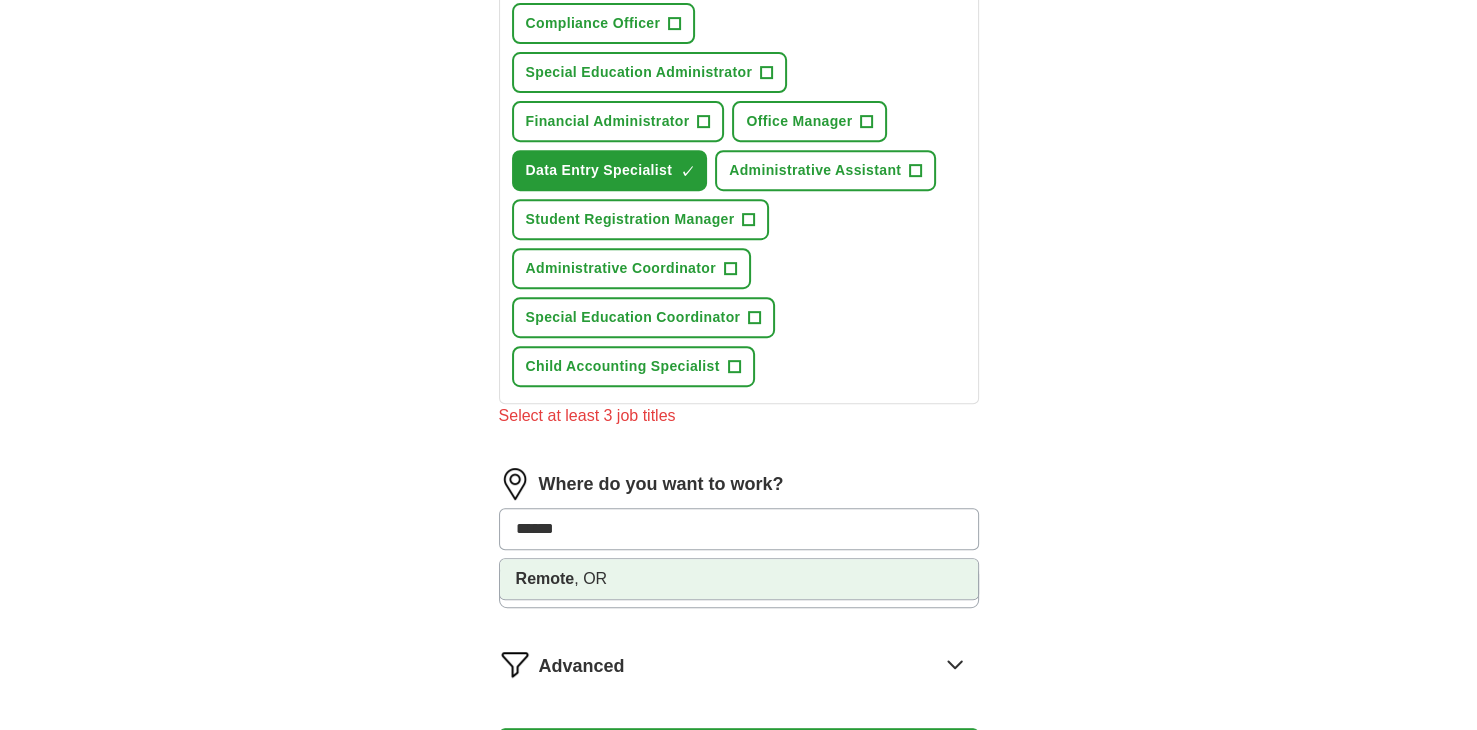 drag, startPoint x: 612, startPoint y: 570, endPoint x: 573, endPoint y: 569, distance: 39.012817 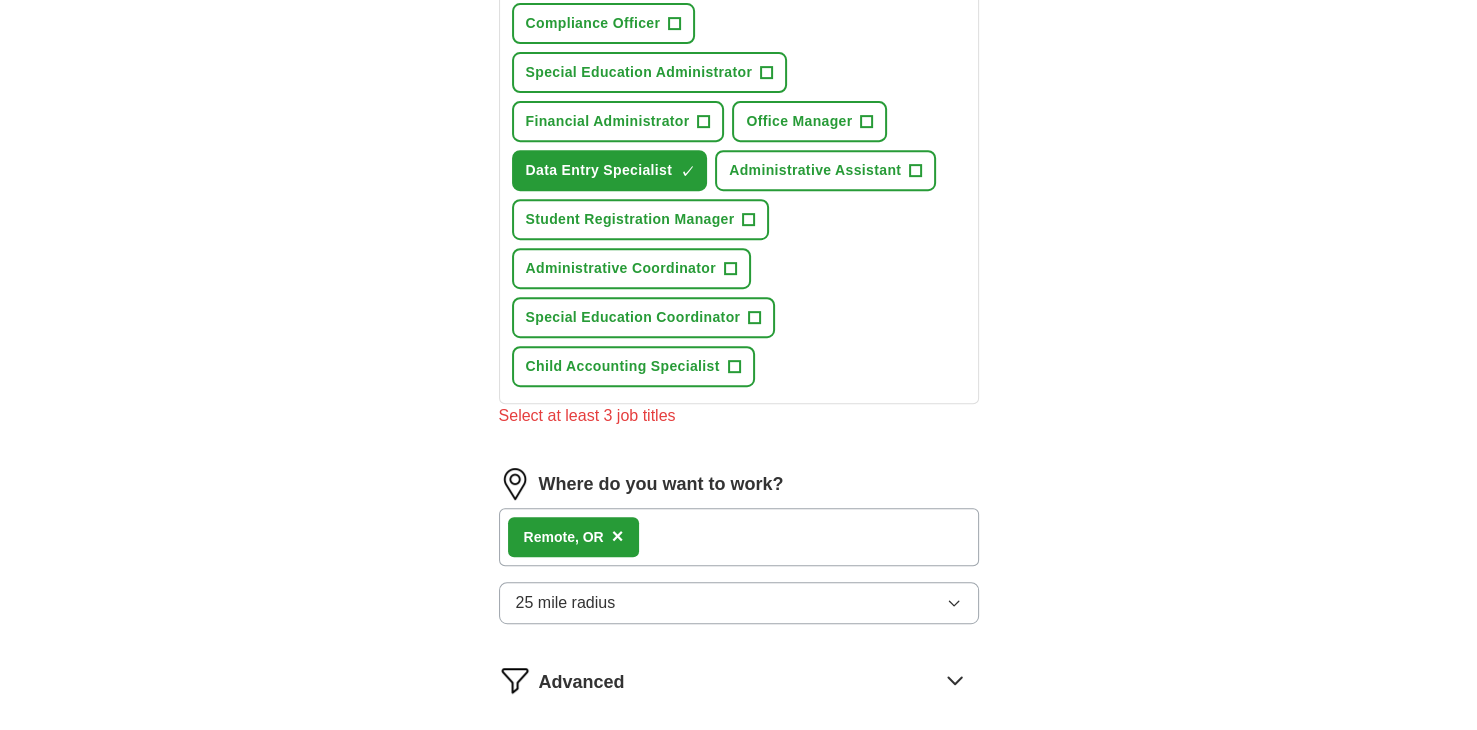 click on "Remote" at bounding box center (549, 537) 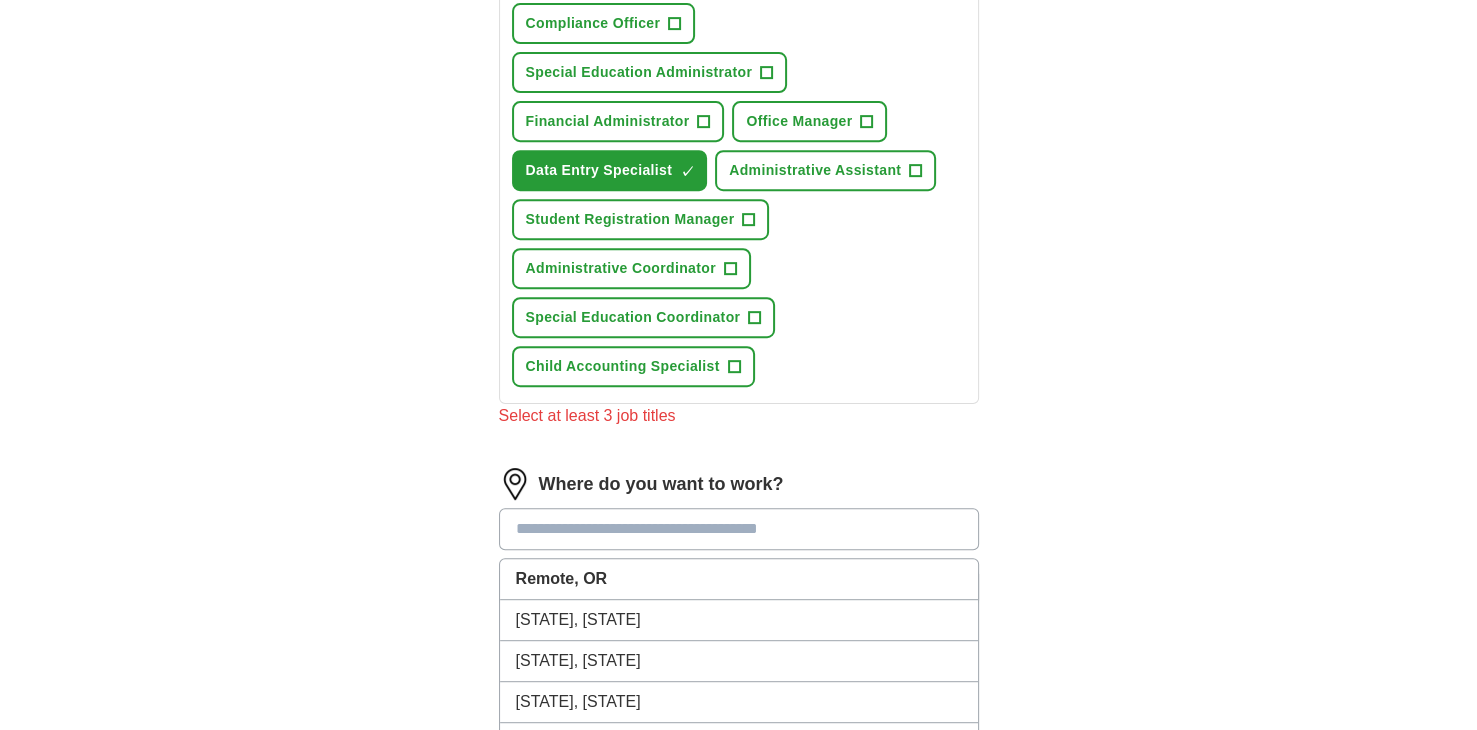 click at bounding box center (739, 529) 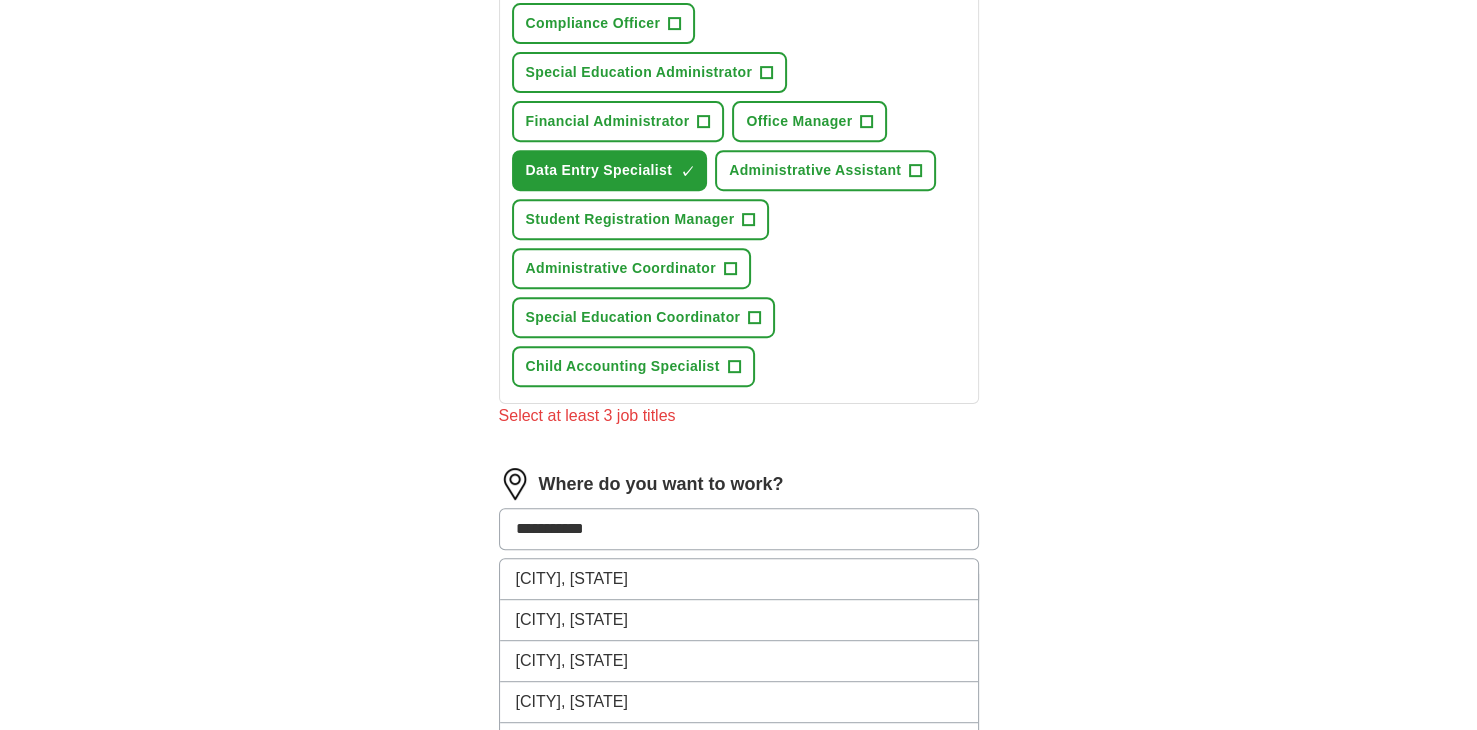 type on "**********" 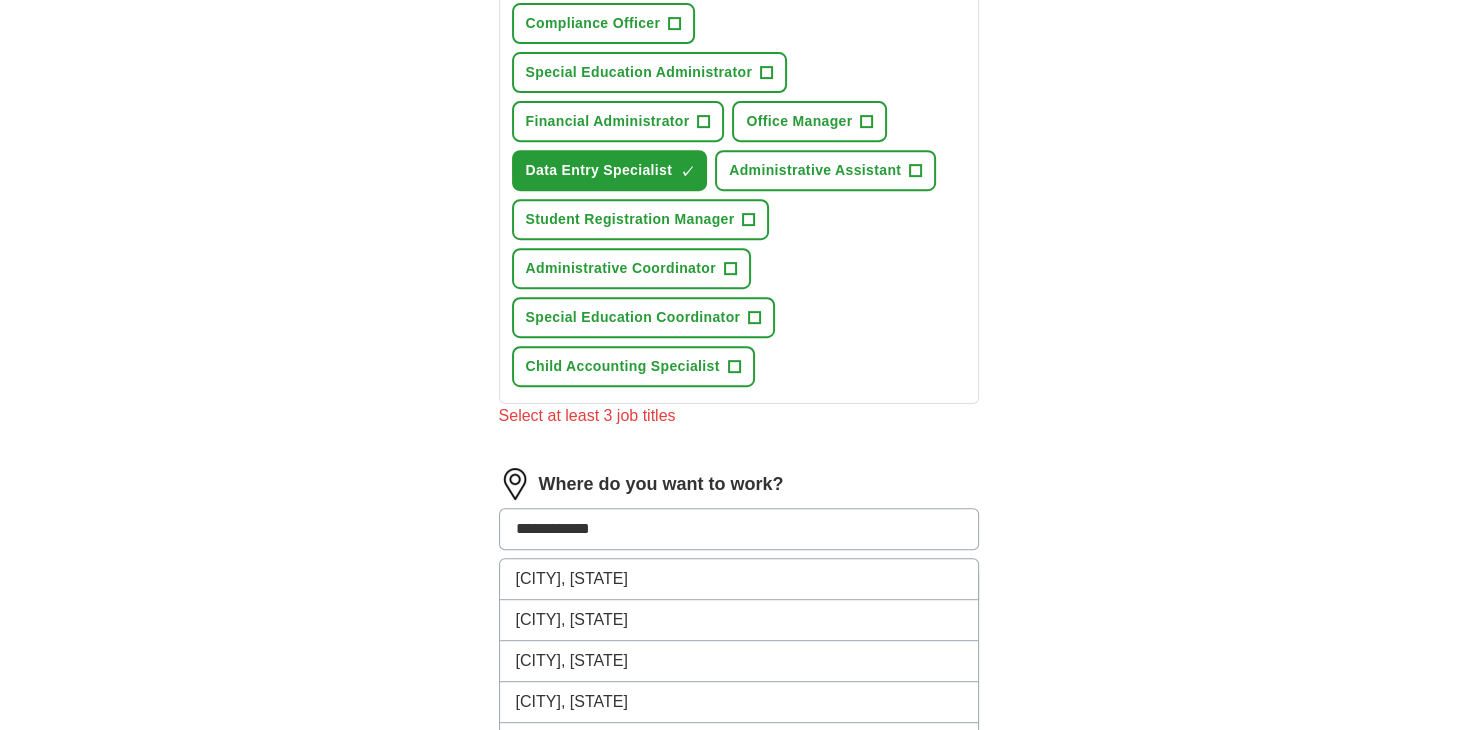 click on "**********" at bounding box center (739, 529) 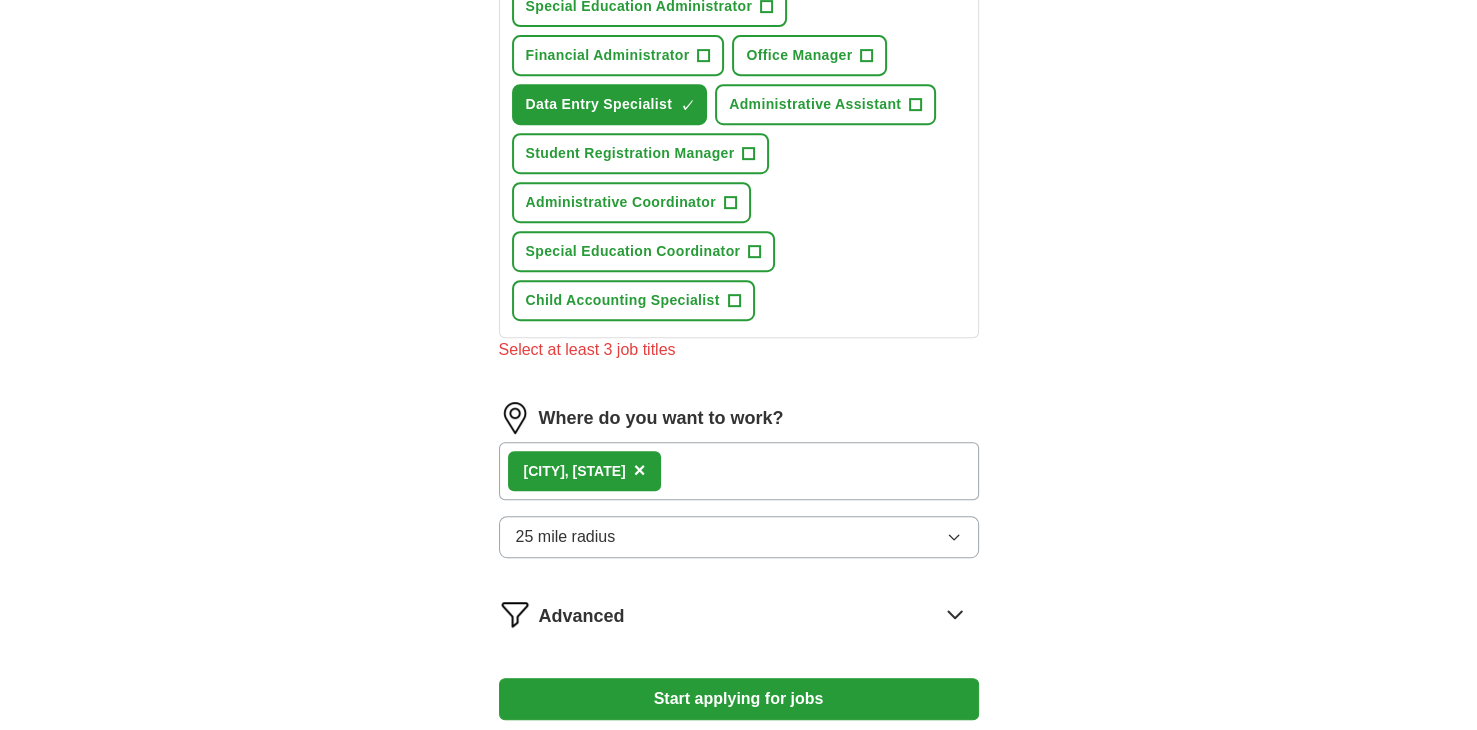 scroll, scrollTop: 880, scrollLeft: 0, axis: vertical 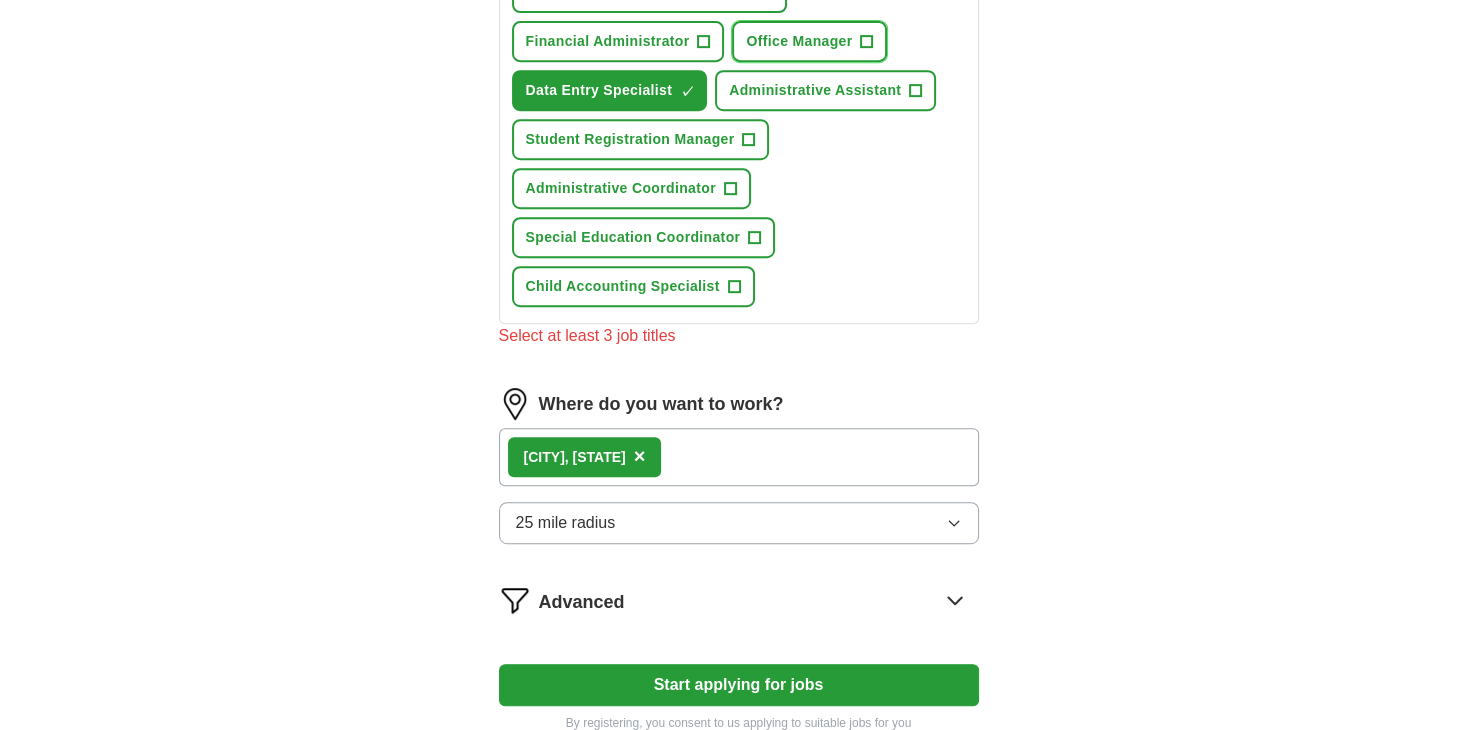 click on "Office Manager" at bounding box center [799, 41] 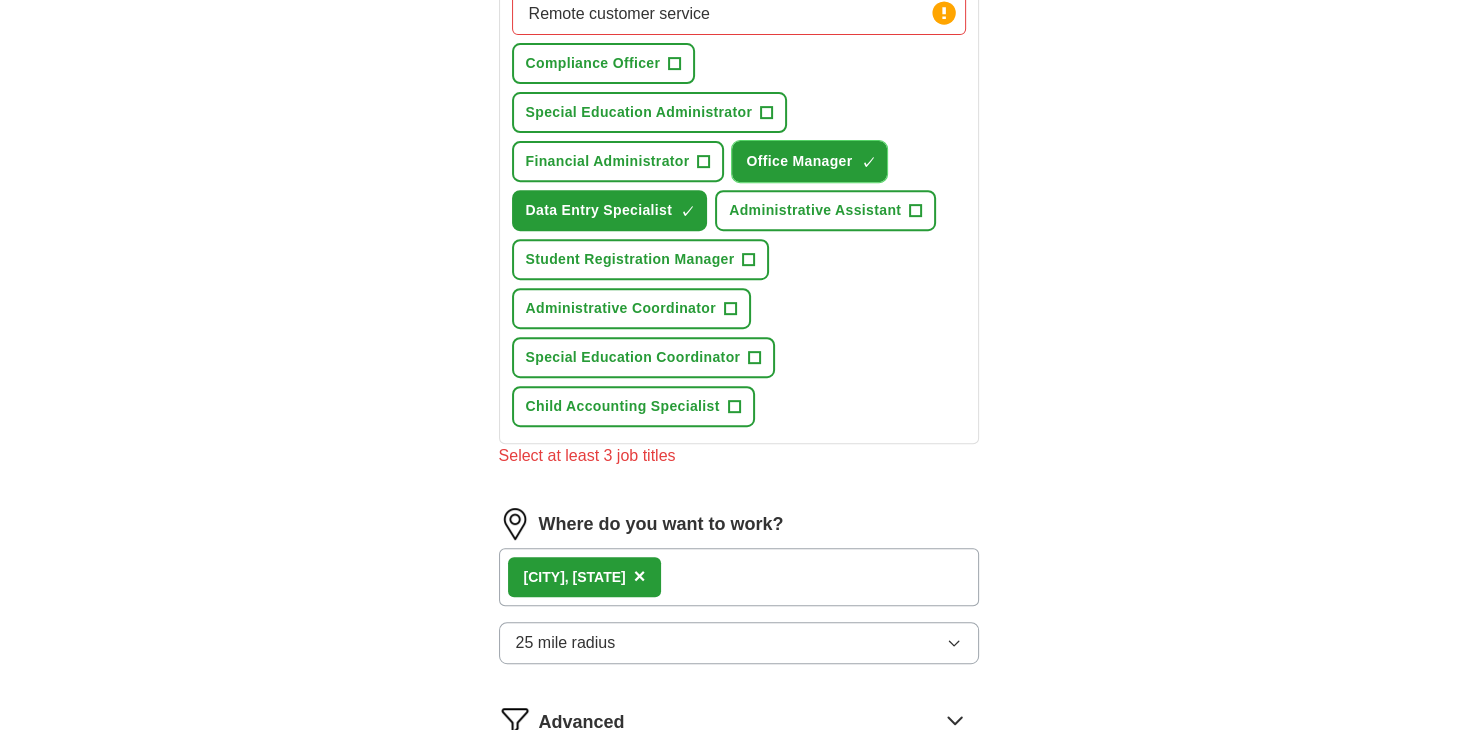 scroll, scrollTop: 720, scrollLeft: 0, axis: vertical 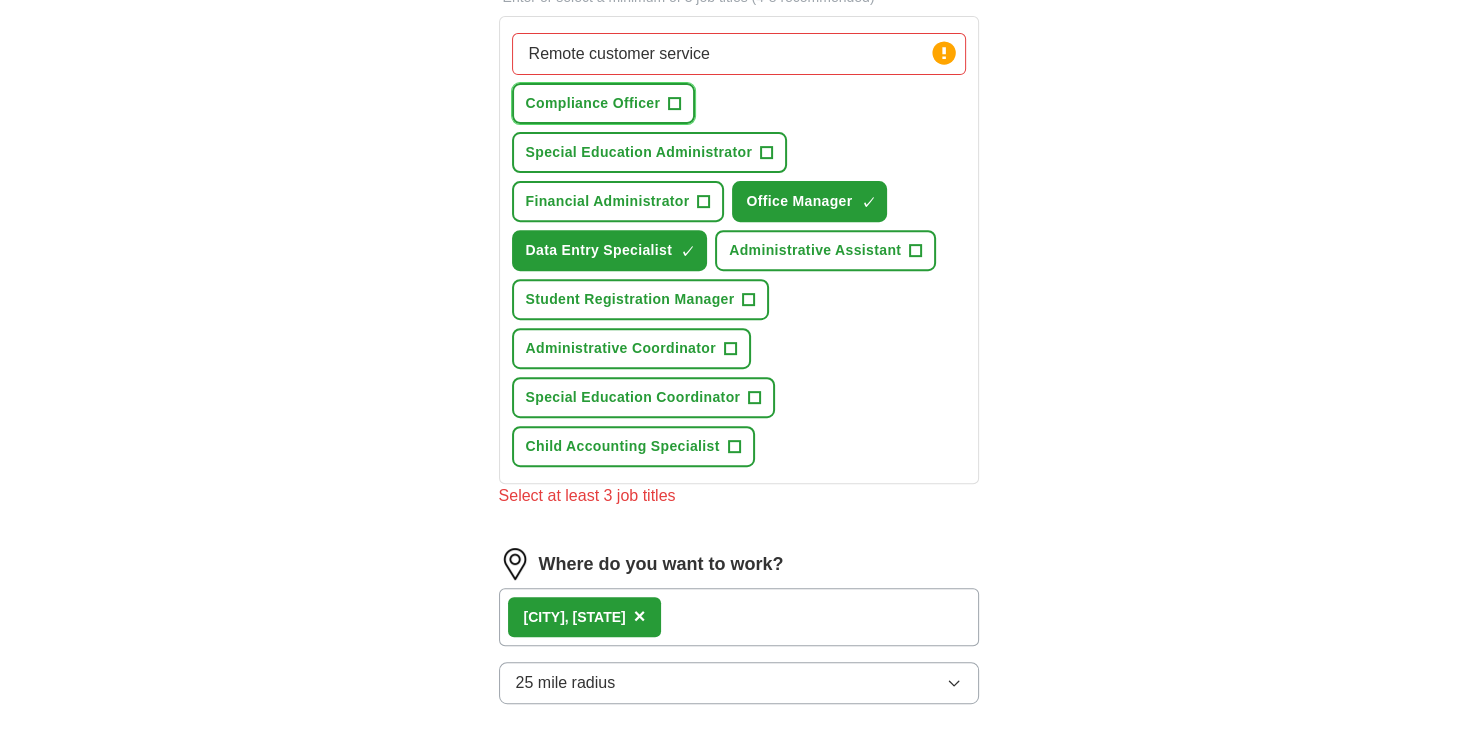 click on "Compliance Officer" at bounding box center [593, 103] 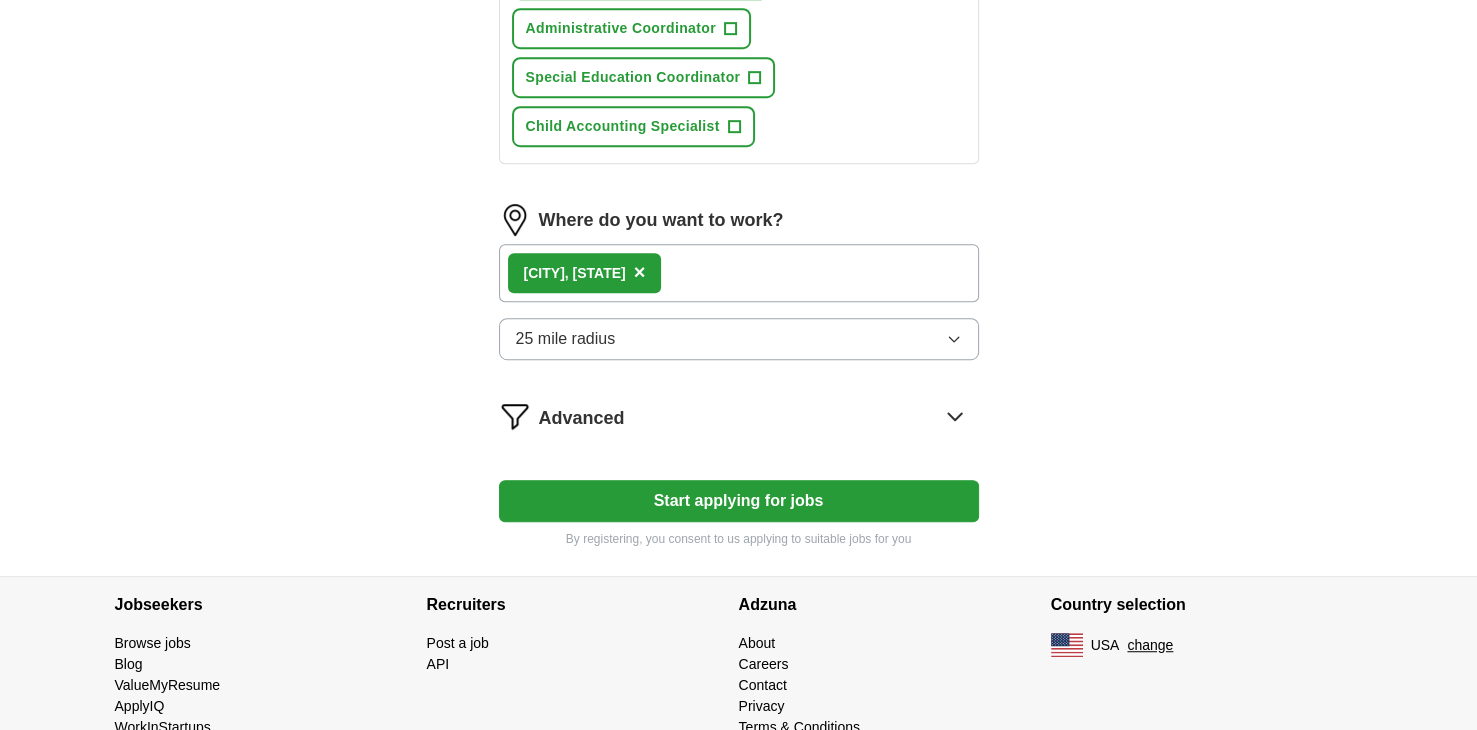 scroll, scrollTop: 1078, scrollLeft: 0, axis: vertical 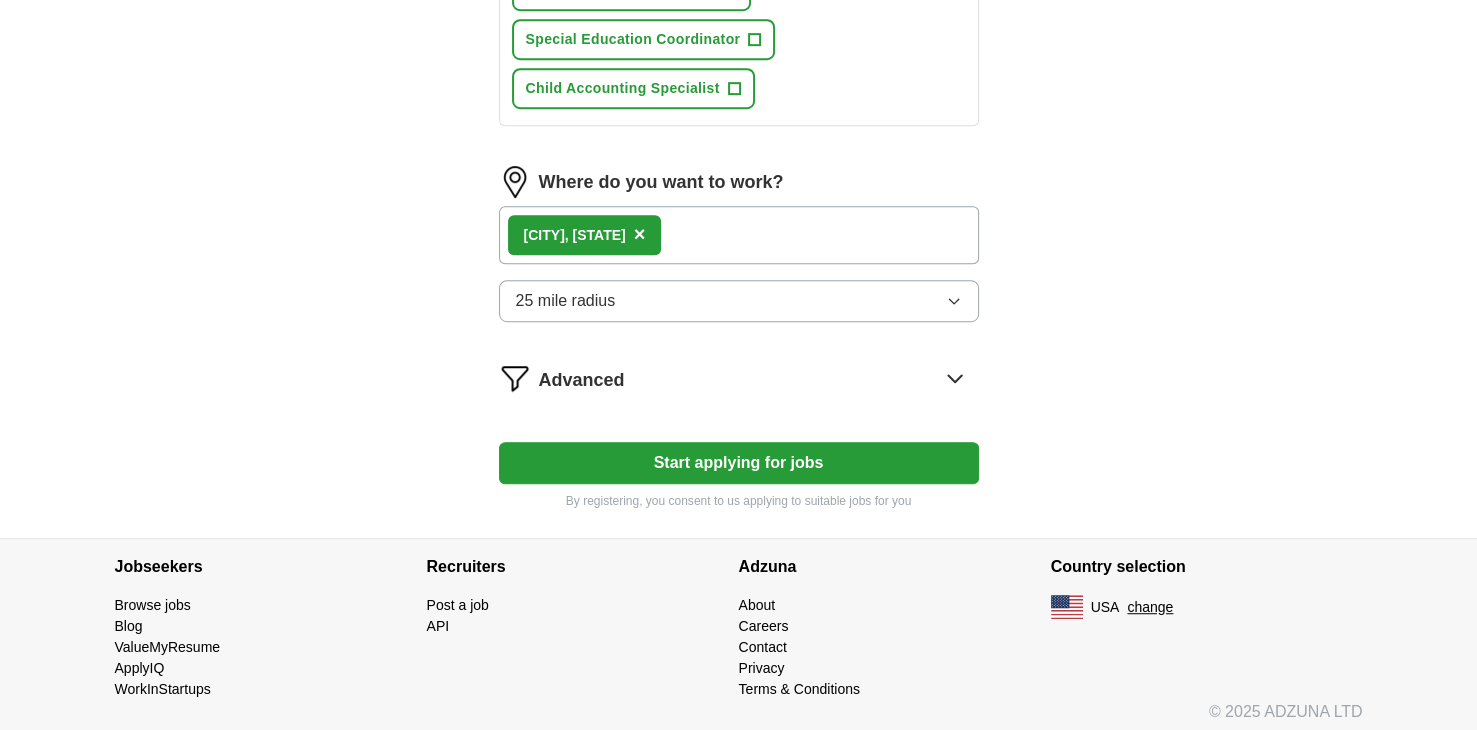 click on "Start applying for jobs" at bounding box center [739, 463] 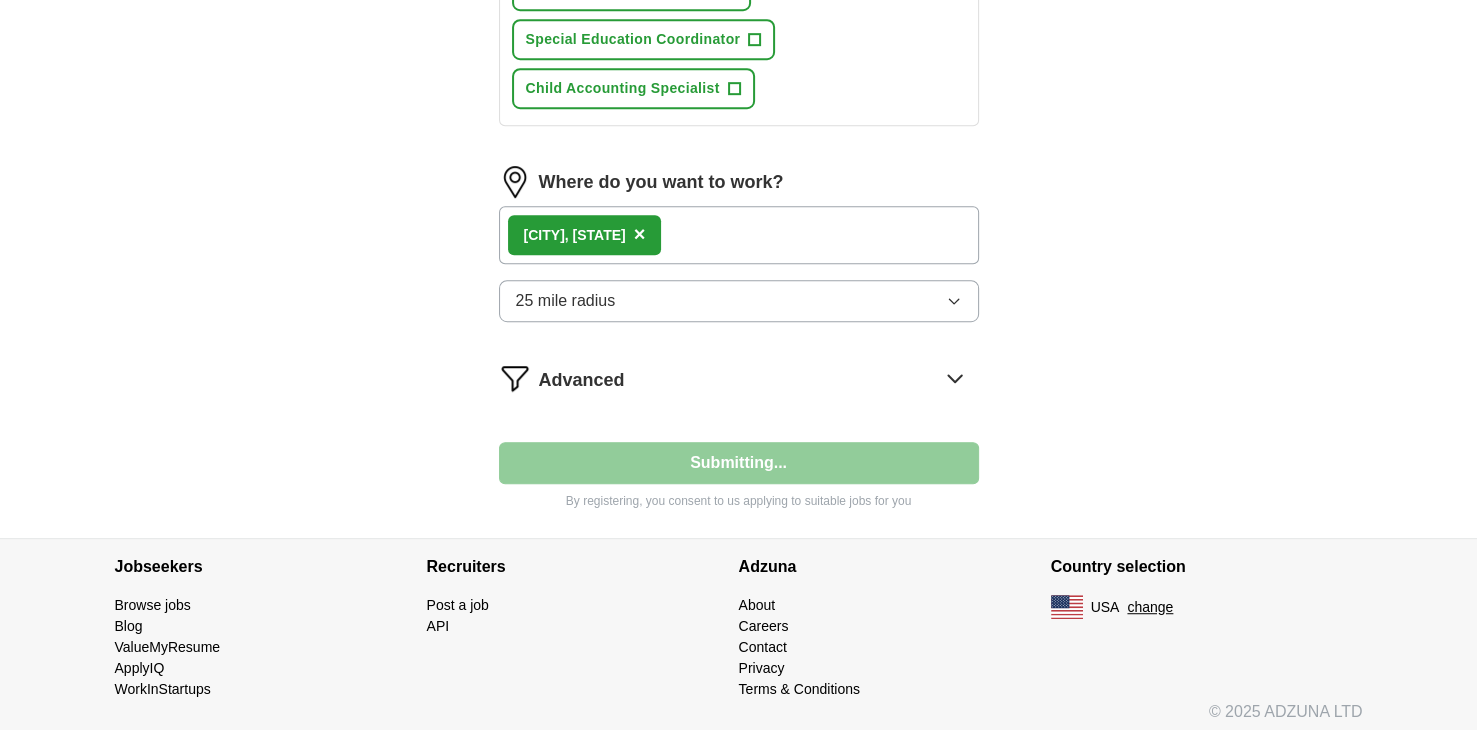 select on "**" 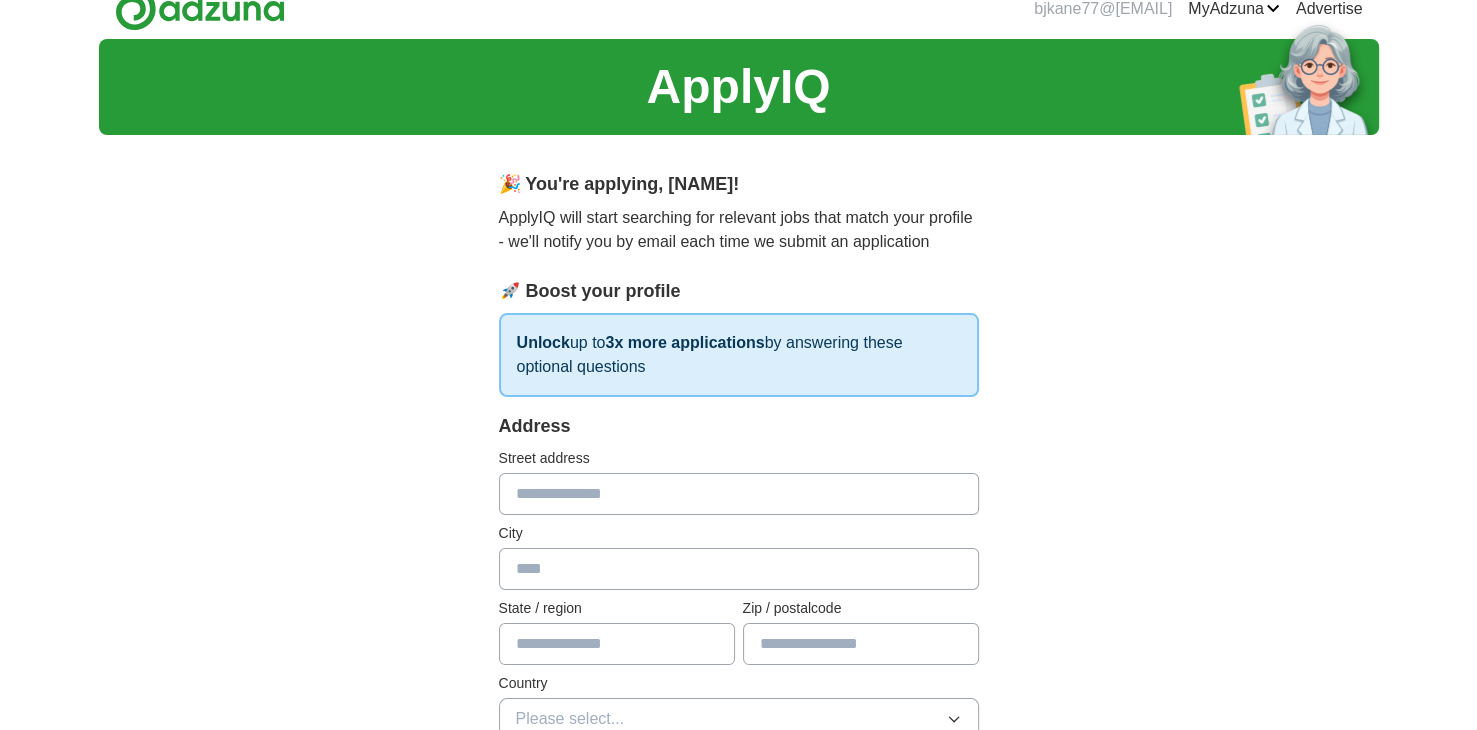 scroll, scrollTop: 0, scrollLeft: 0, axis: both 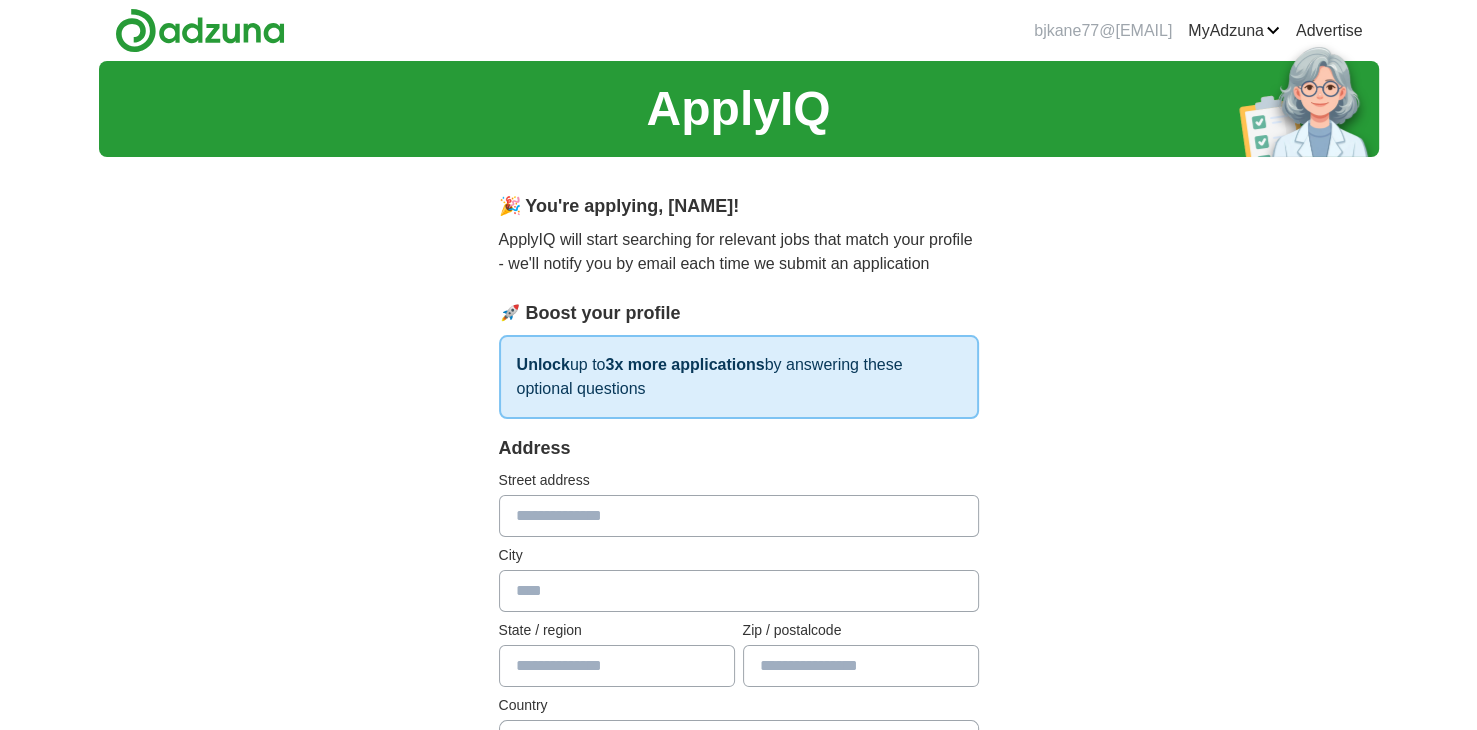 click at bounding box center (739, 516) 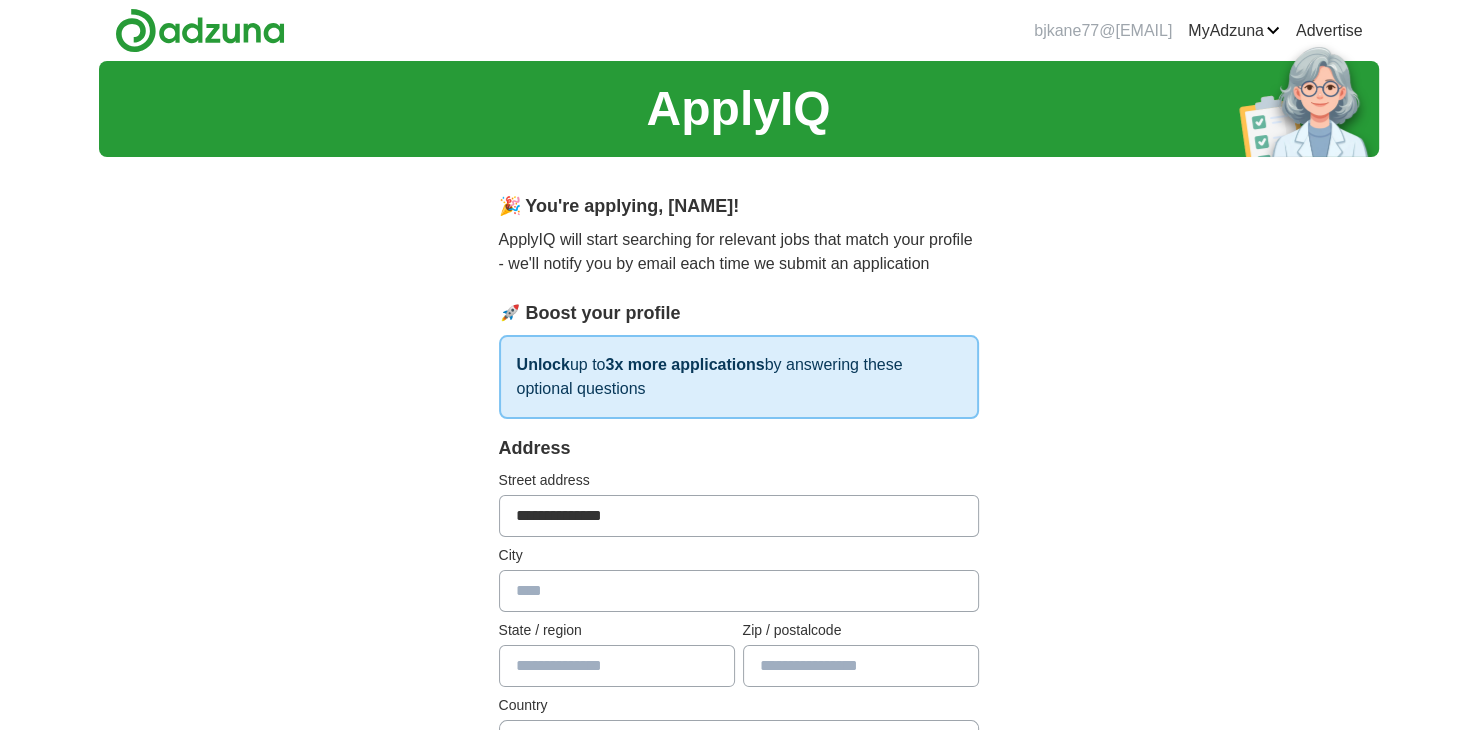 type on "*********" 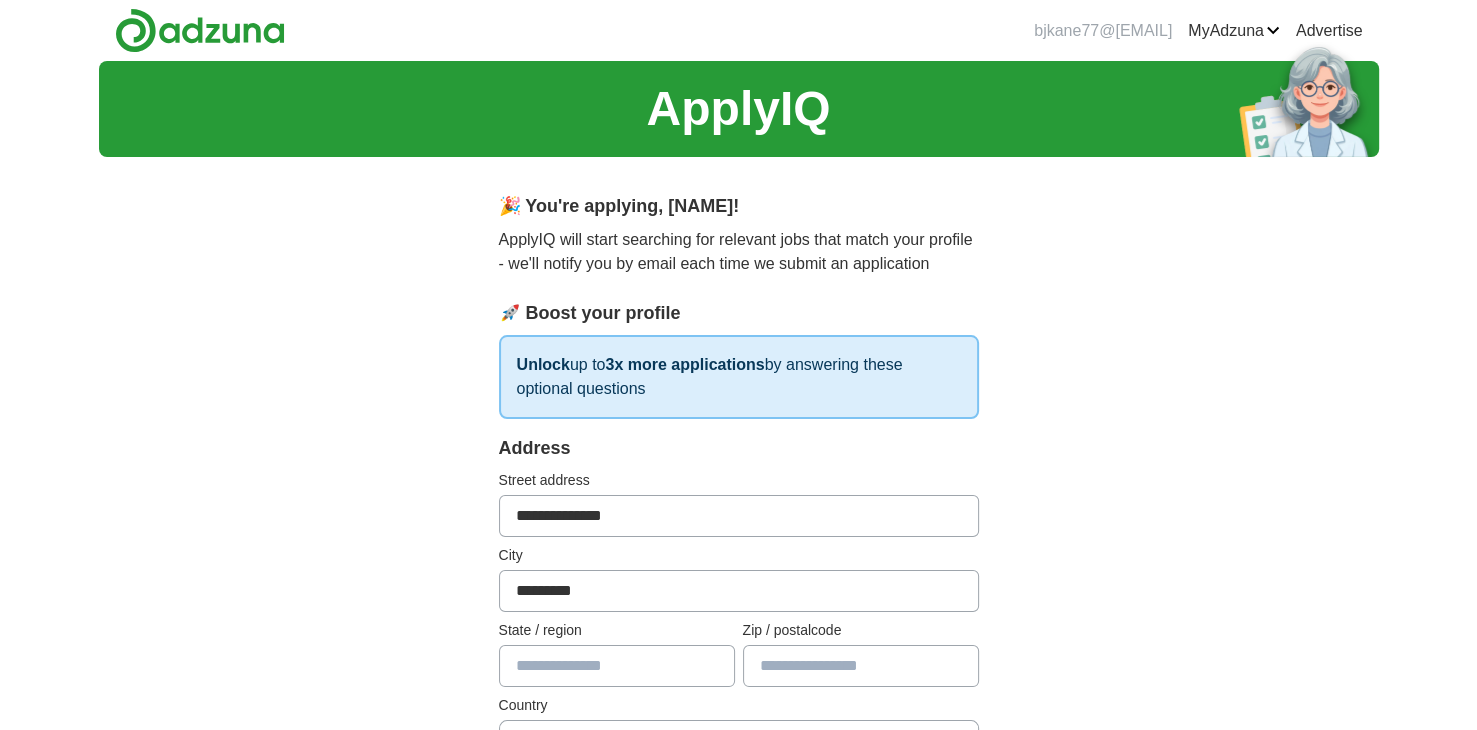 type on "**" 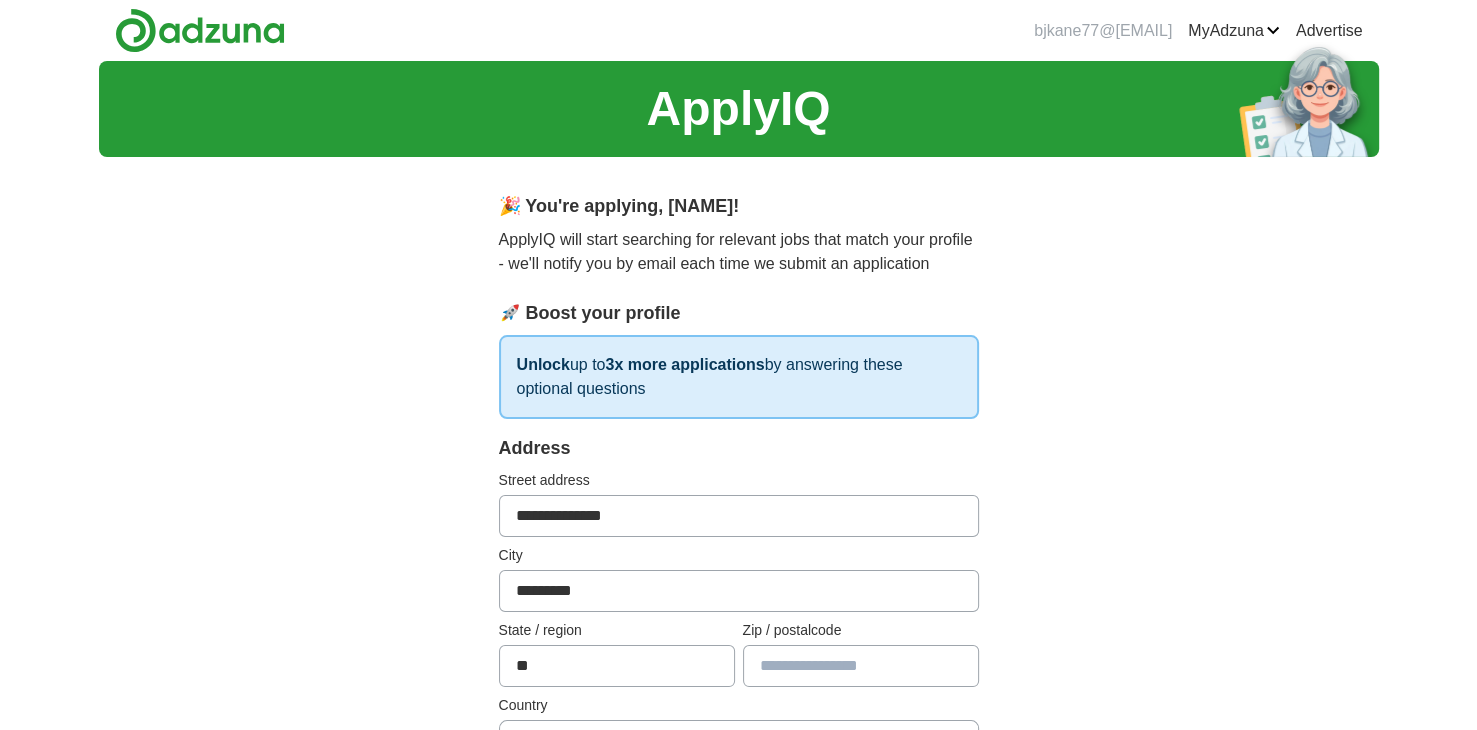 type on "*****" 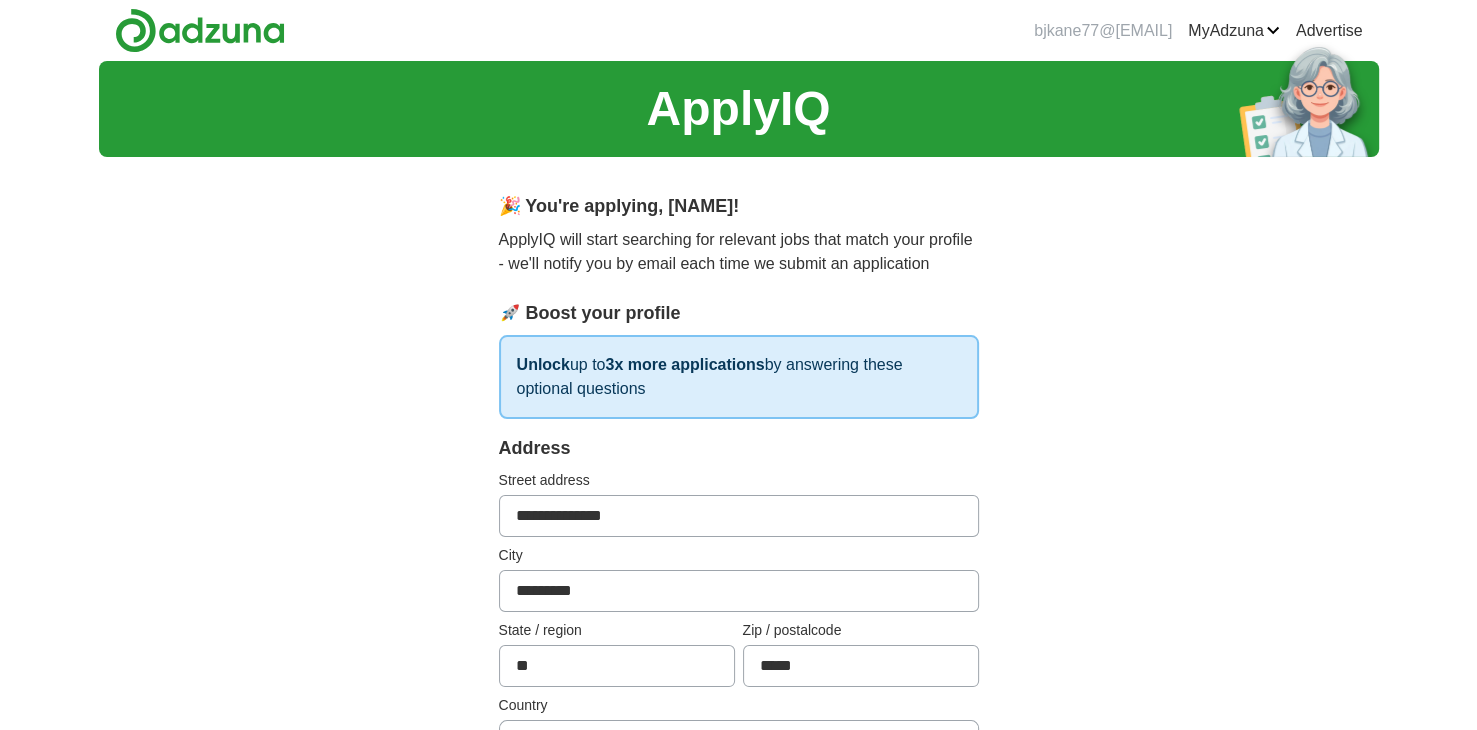 type on "**********" 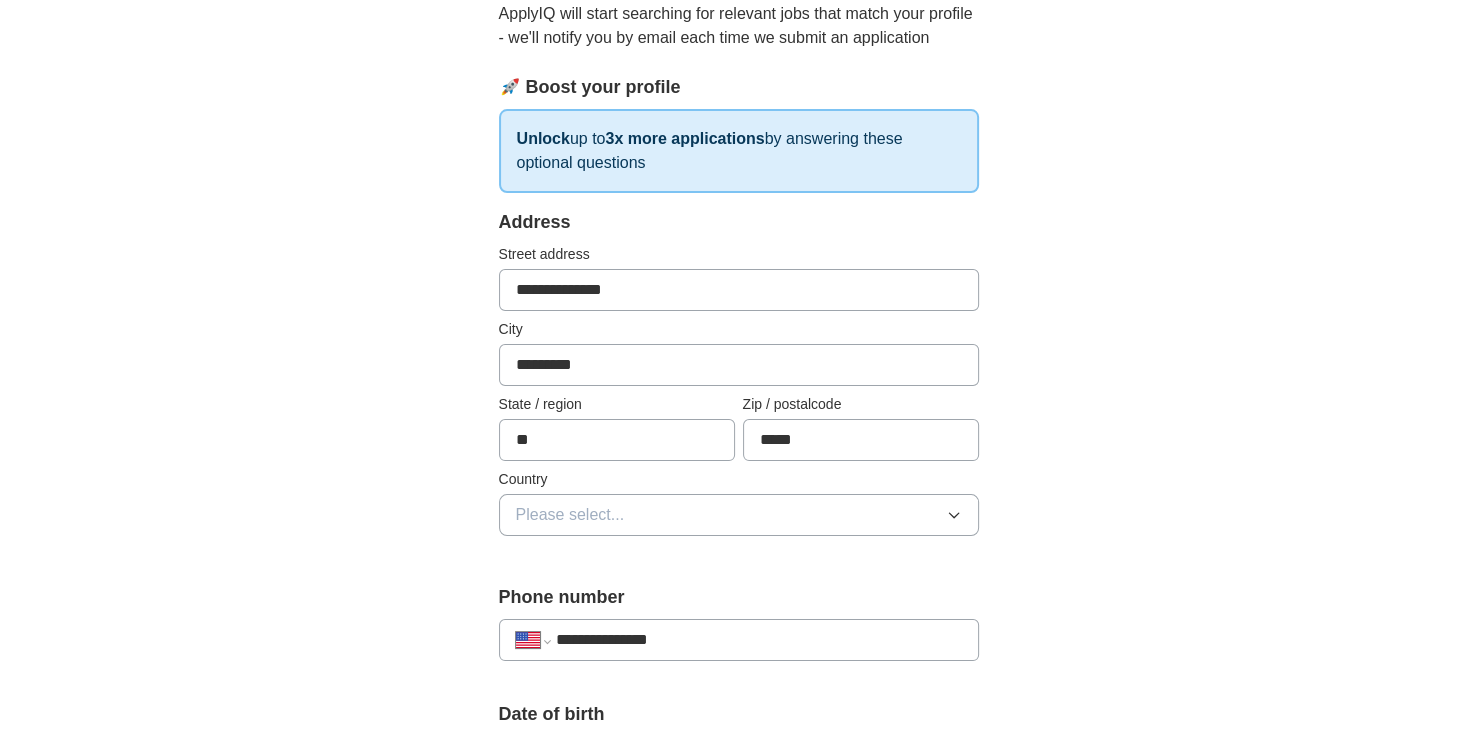 scroll, scrollTop: 252, scrollLeft: 0, axis: vertical 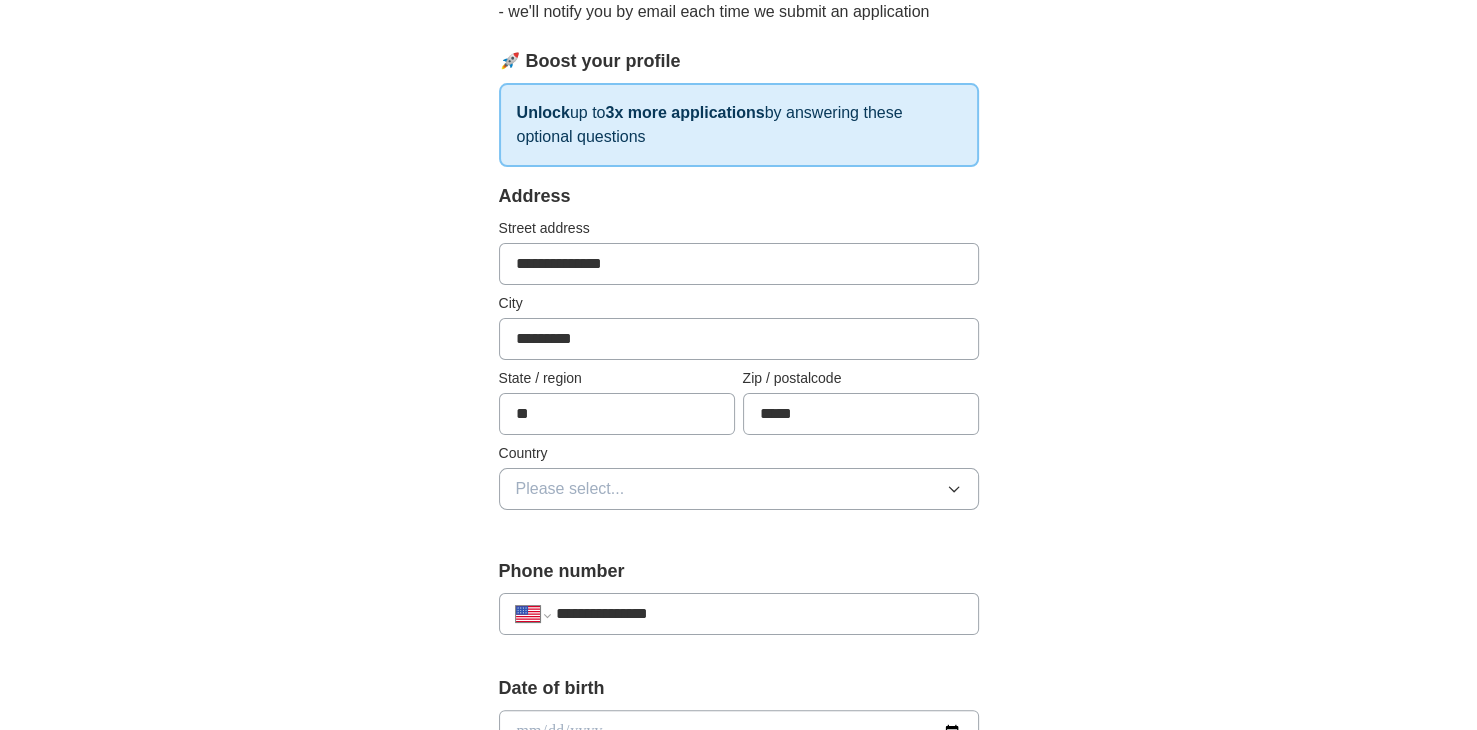 click on "Please select..." at bounding box center (570, 489) 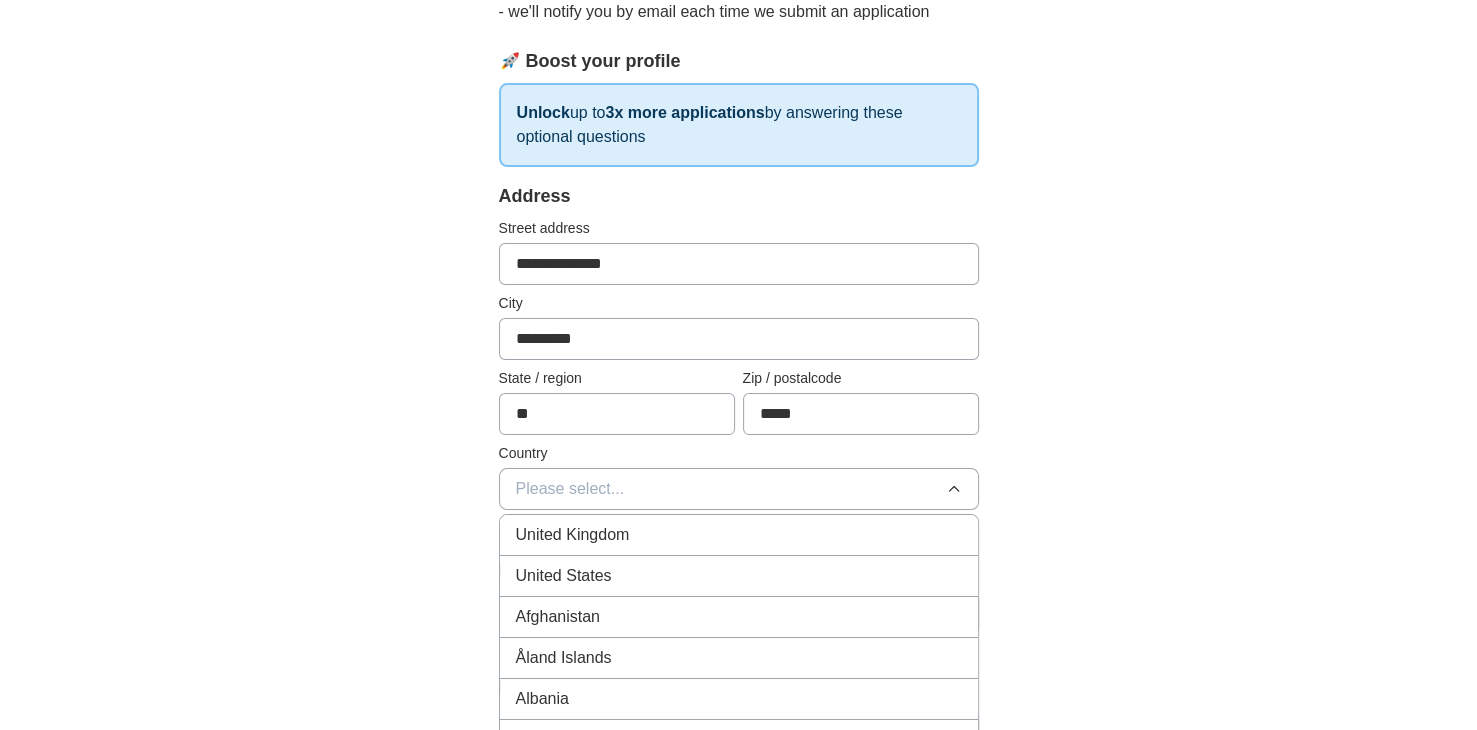 click on "United States" at bounding box center (564, 576) 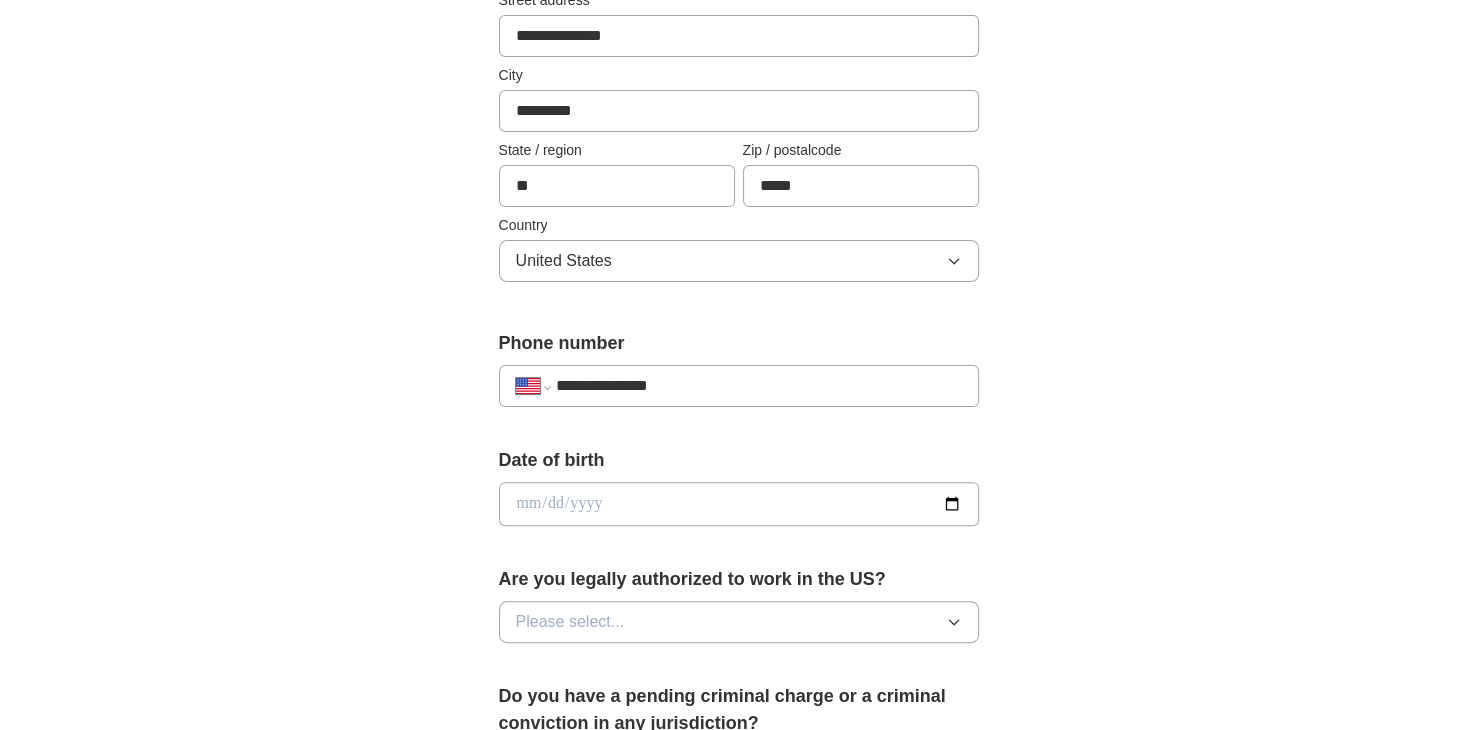 scroll, scrollTop: 532, scrollLeft: 0, axis: vertical 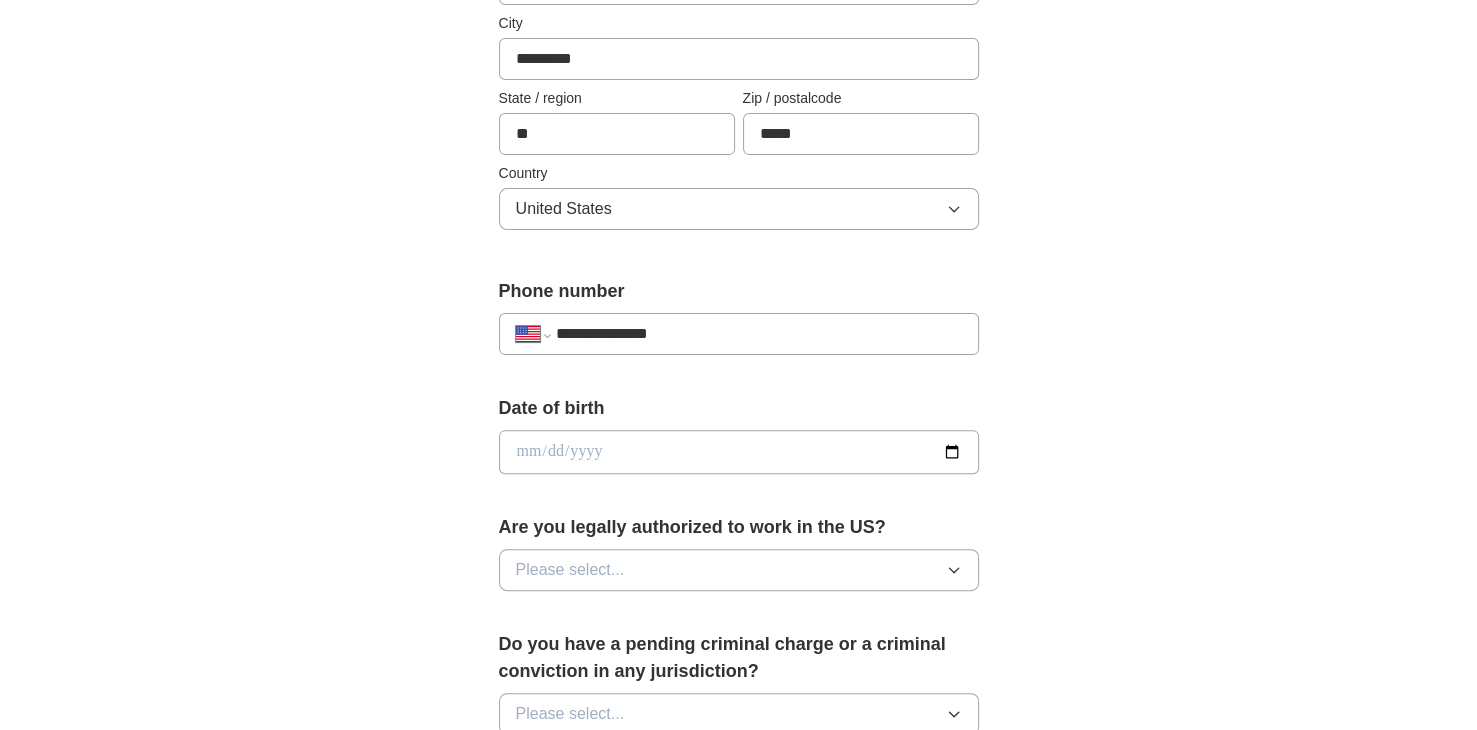 click at bounding box center [739, 452] 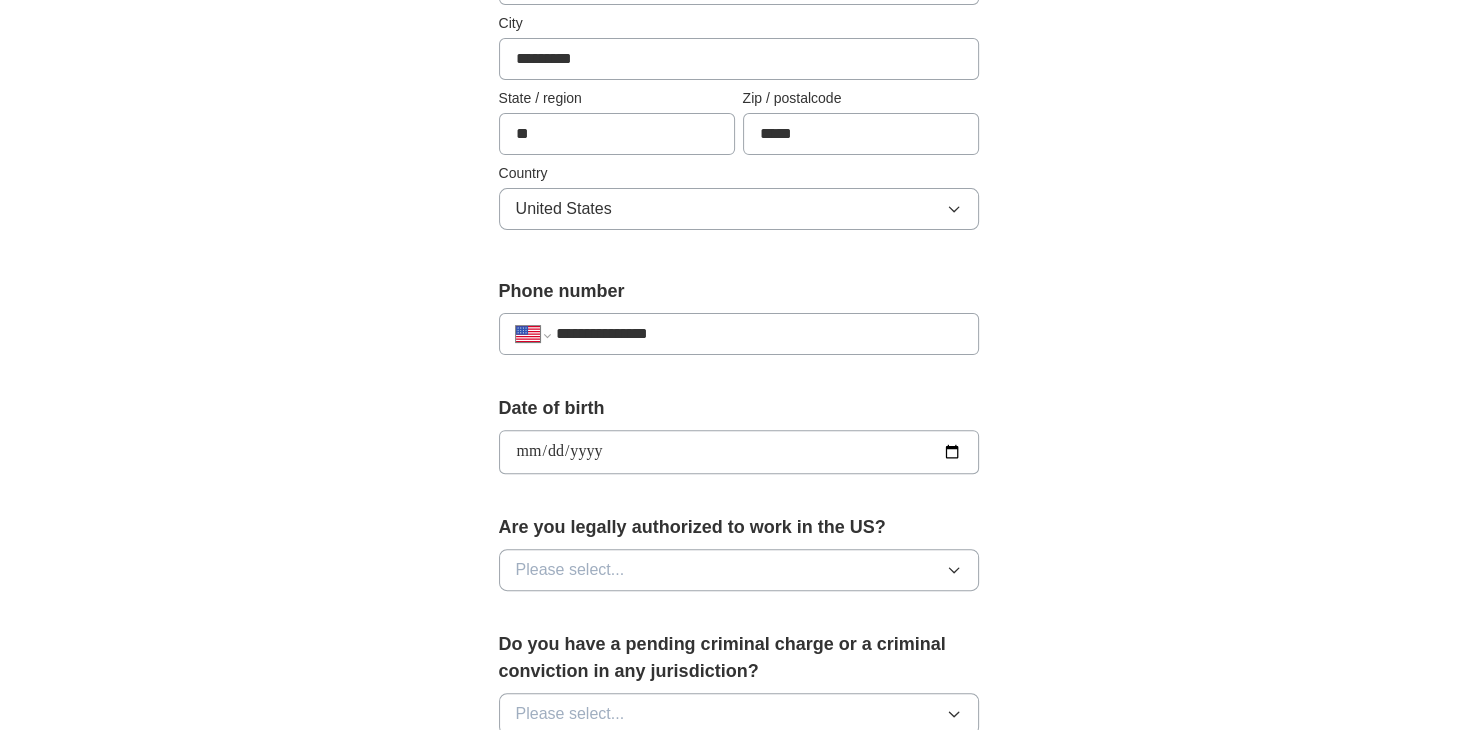 click on "**********" at bounding box center (739, 452) 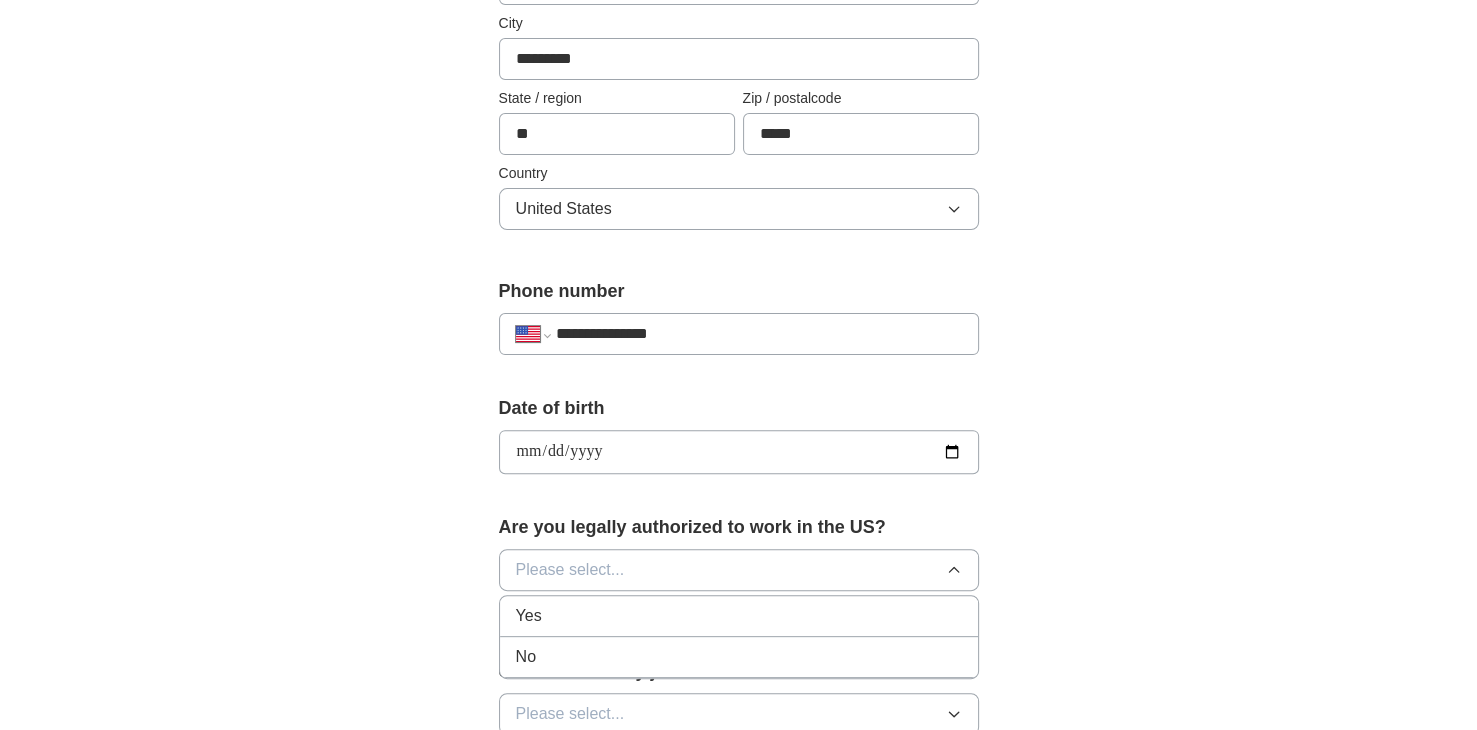 click on "Yes" at bounding box center [739, 616] 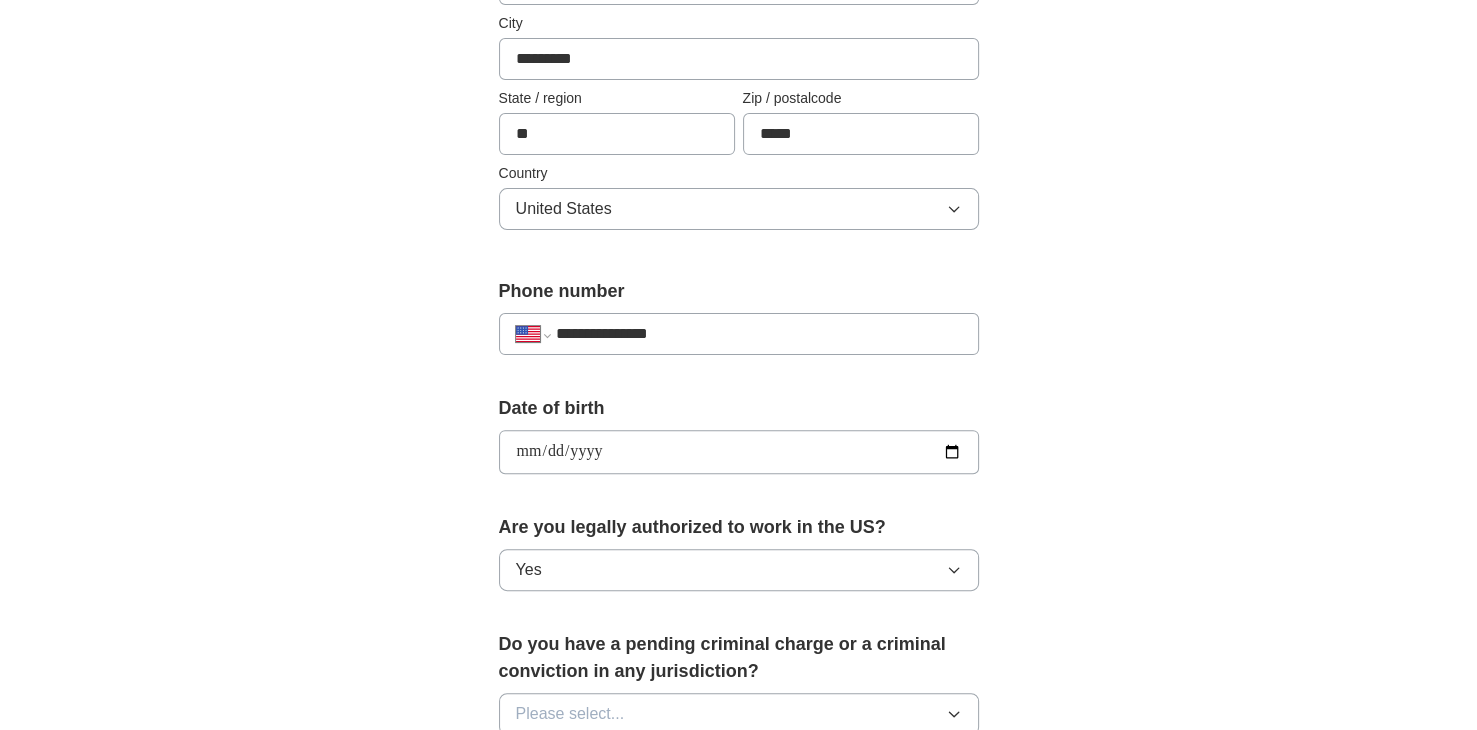 click on "Please select..." at bounding box center [570, 714] 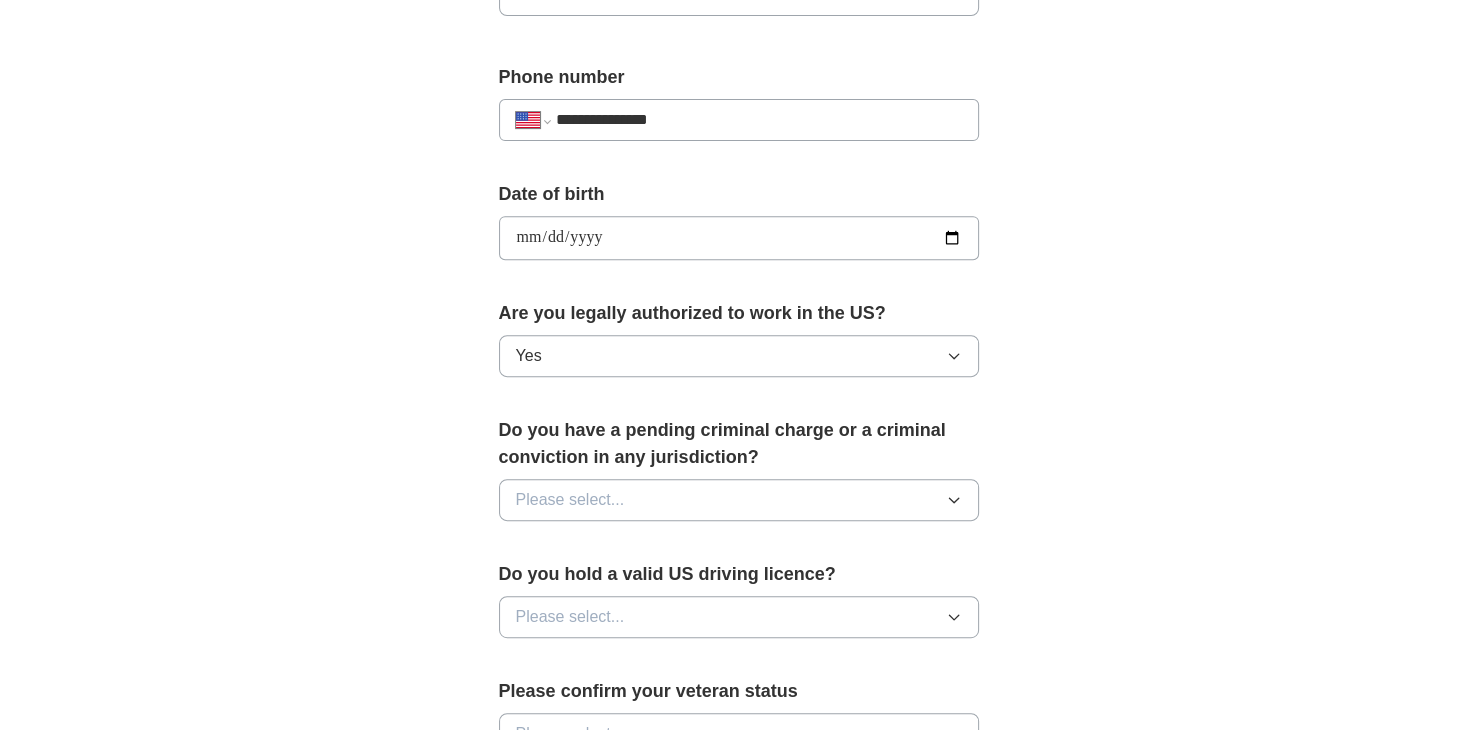 scroll, scrollTop: 812, scrollLeft: 0, axis: vertical 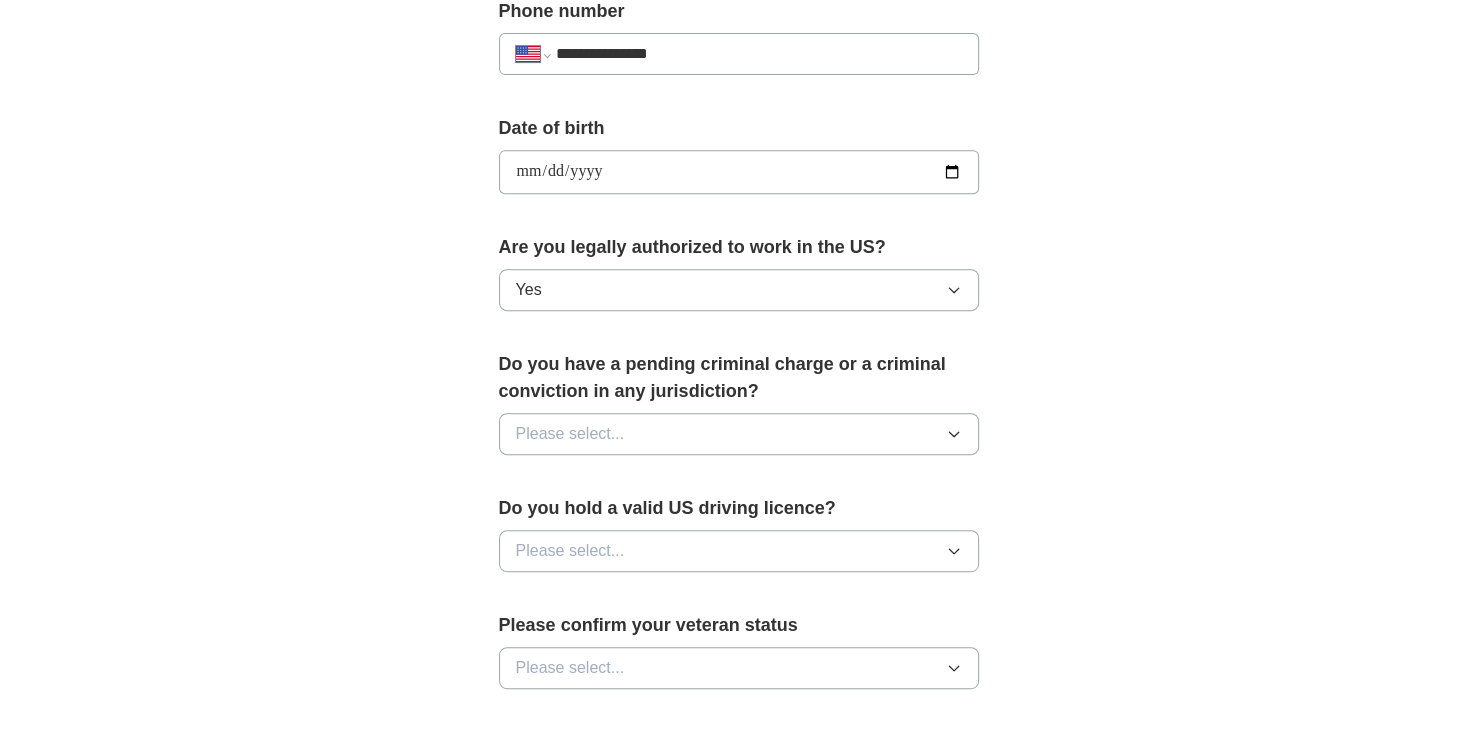 click on "Please select..." at bounding box center [739, 434] 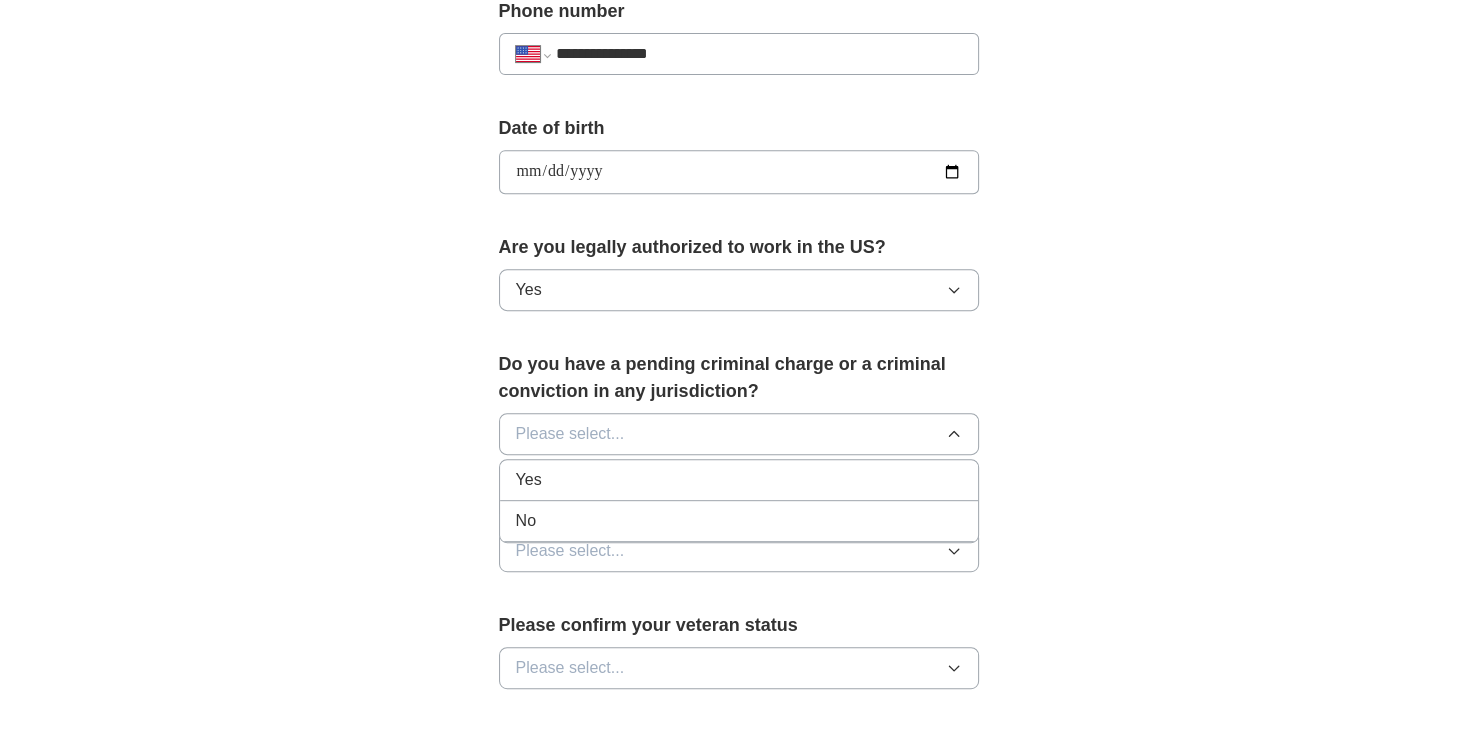 click on "No" at bounding box center (739, 521) 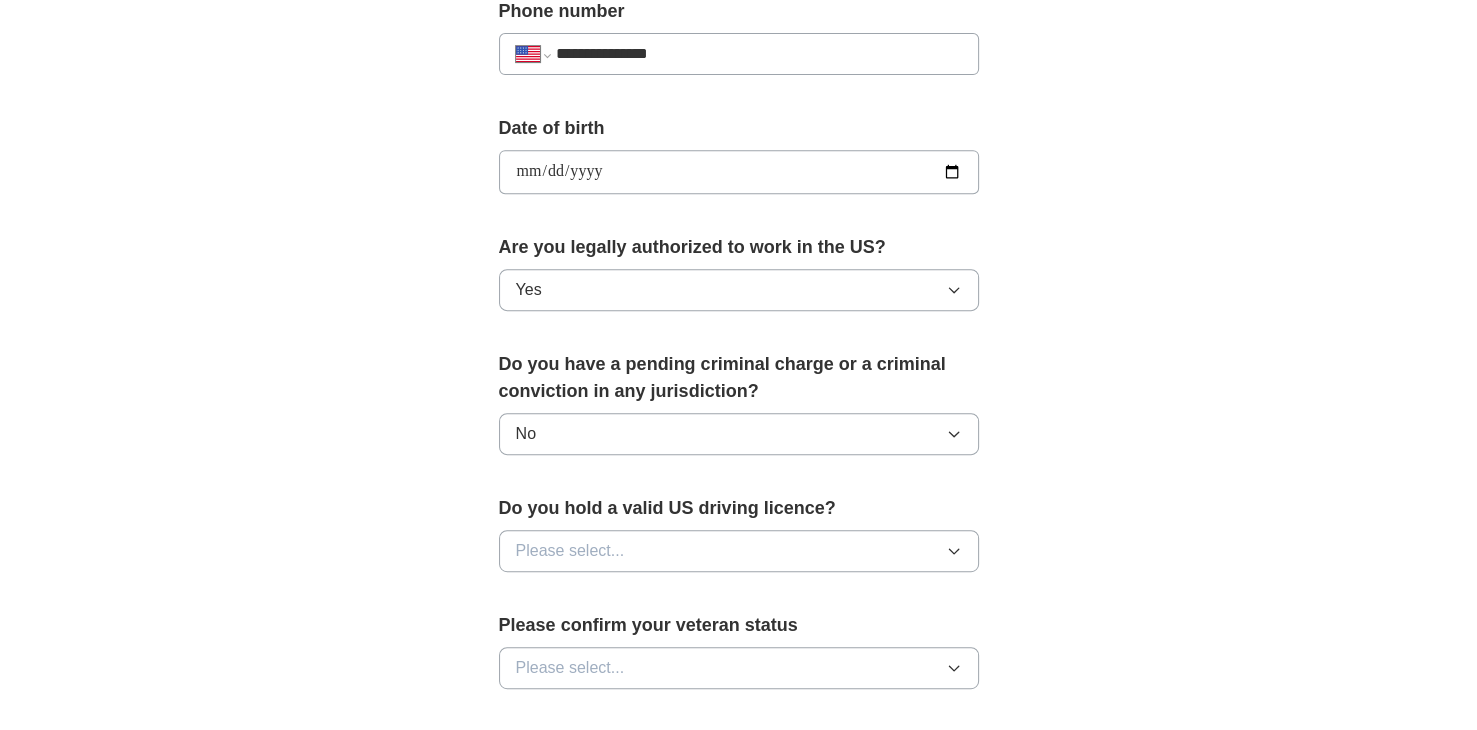 click on "Please select..." at bounding box center (739, 551) 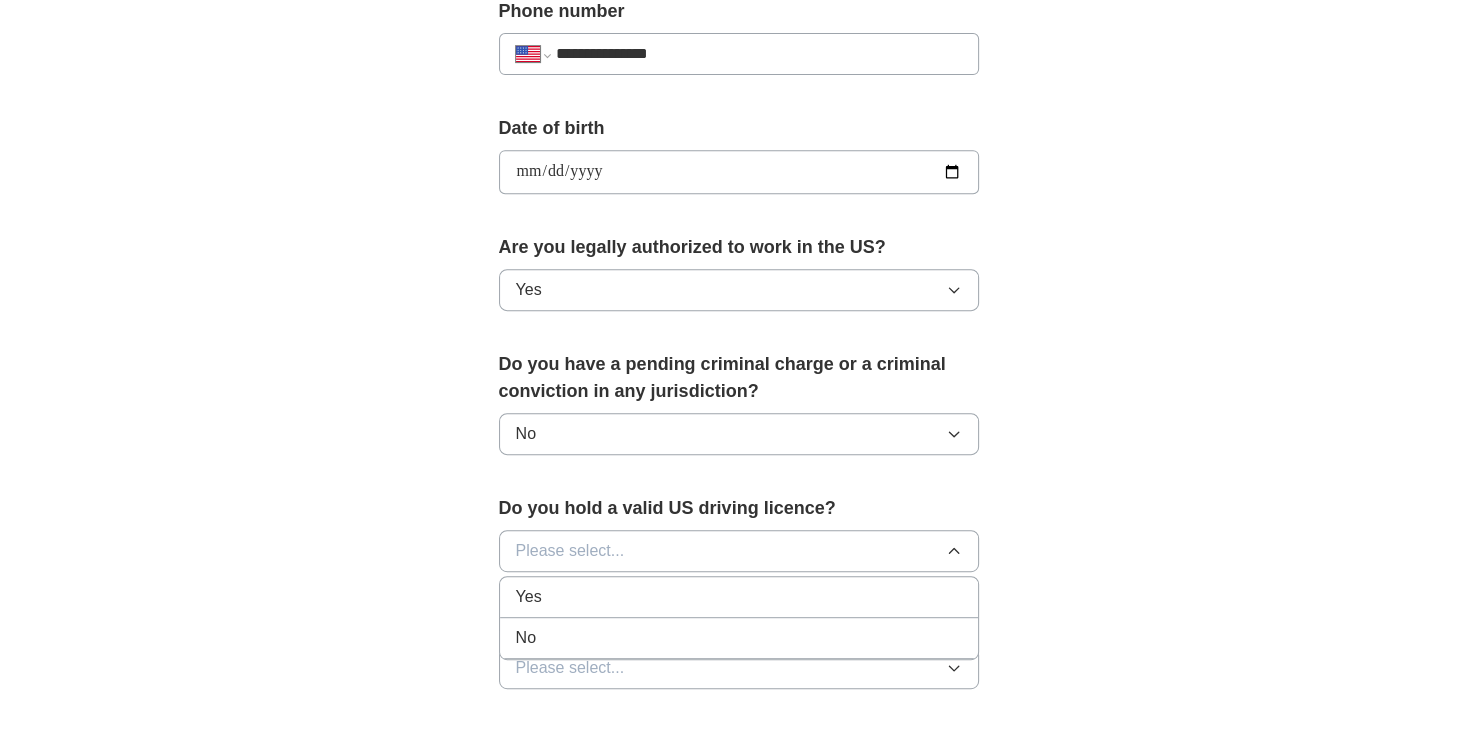 click on "Yes" at bounding box center [739, 597] 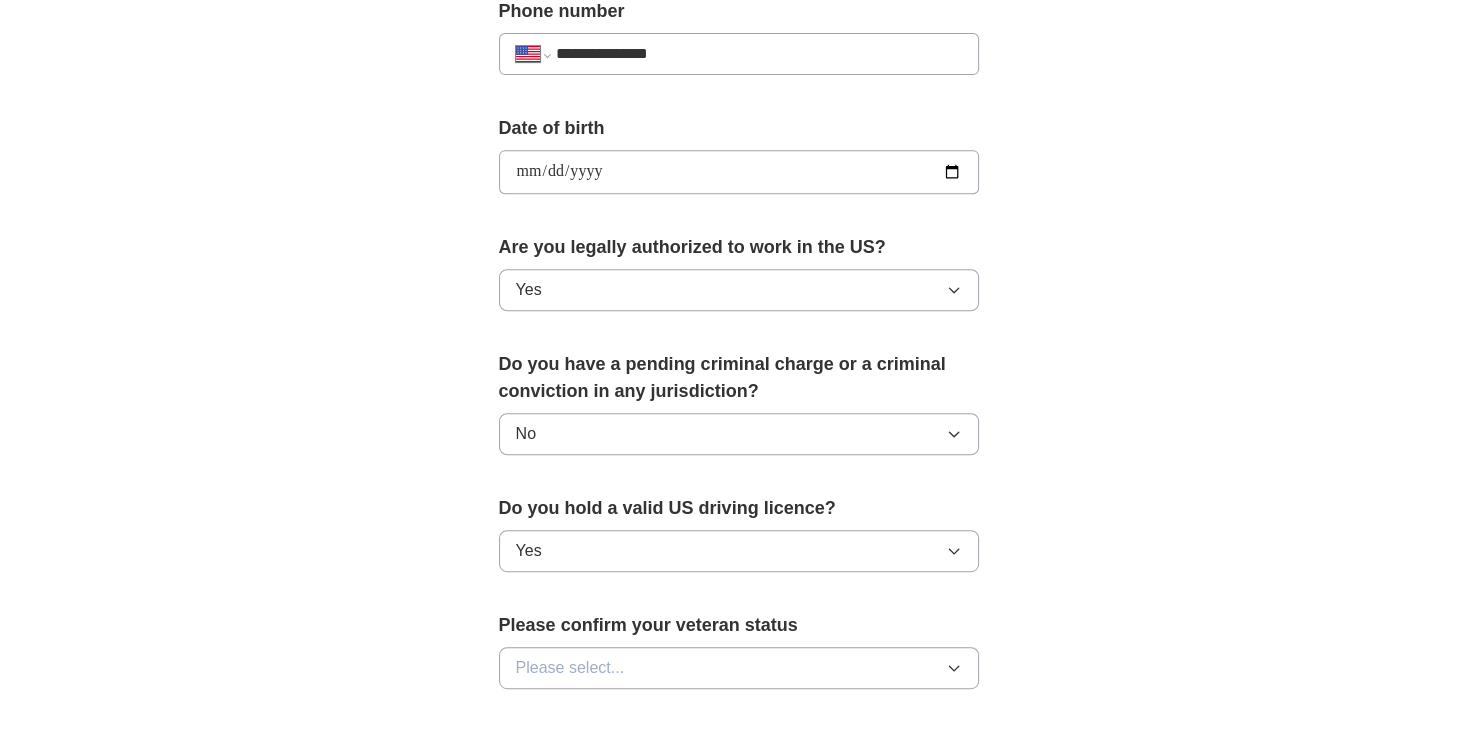 click on "Please select..." at bounding box center [739, 668] 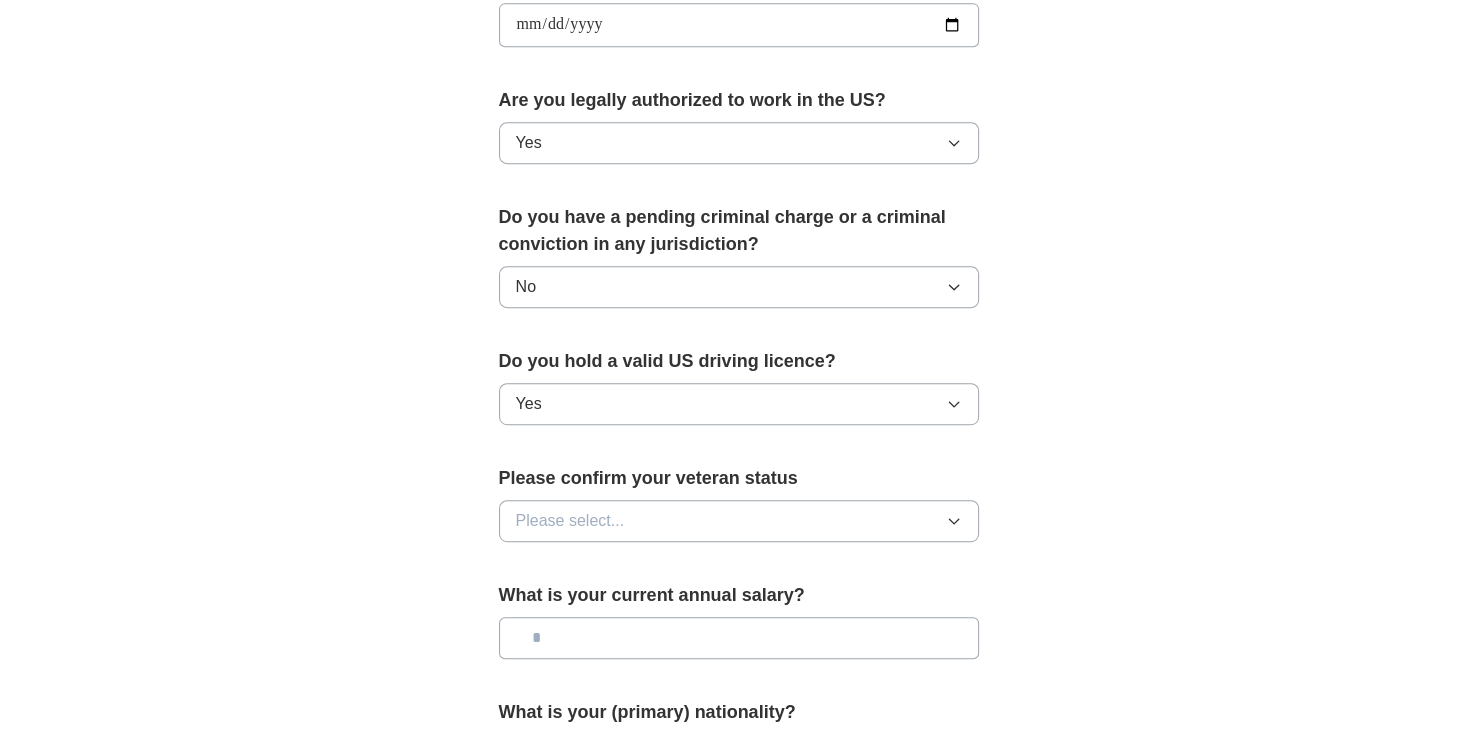 scroll, scrollTop: 972, scrollLeft: 0, axis: vertical 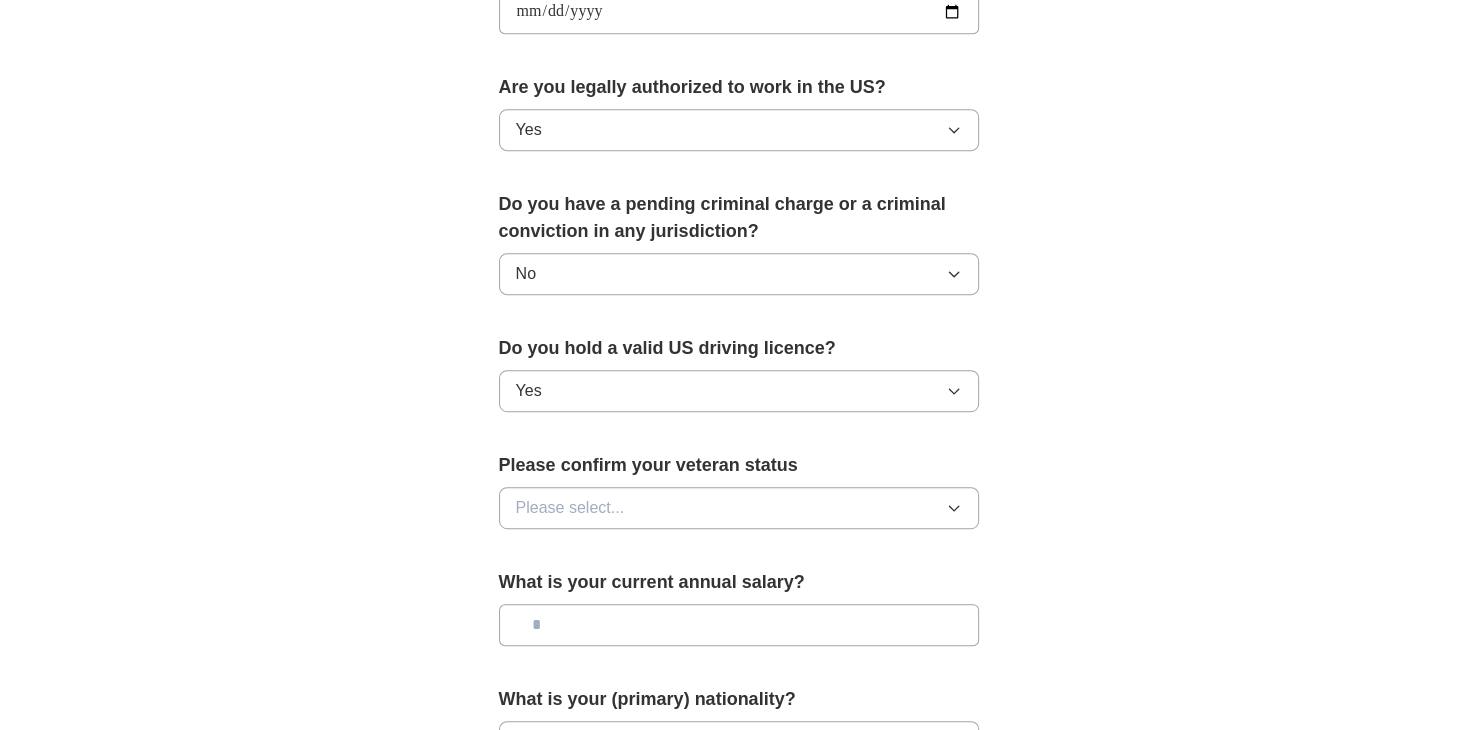 click on "Please select..." at bounding box center [739, 508] 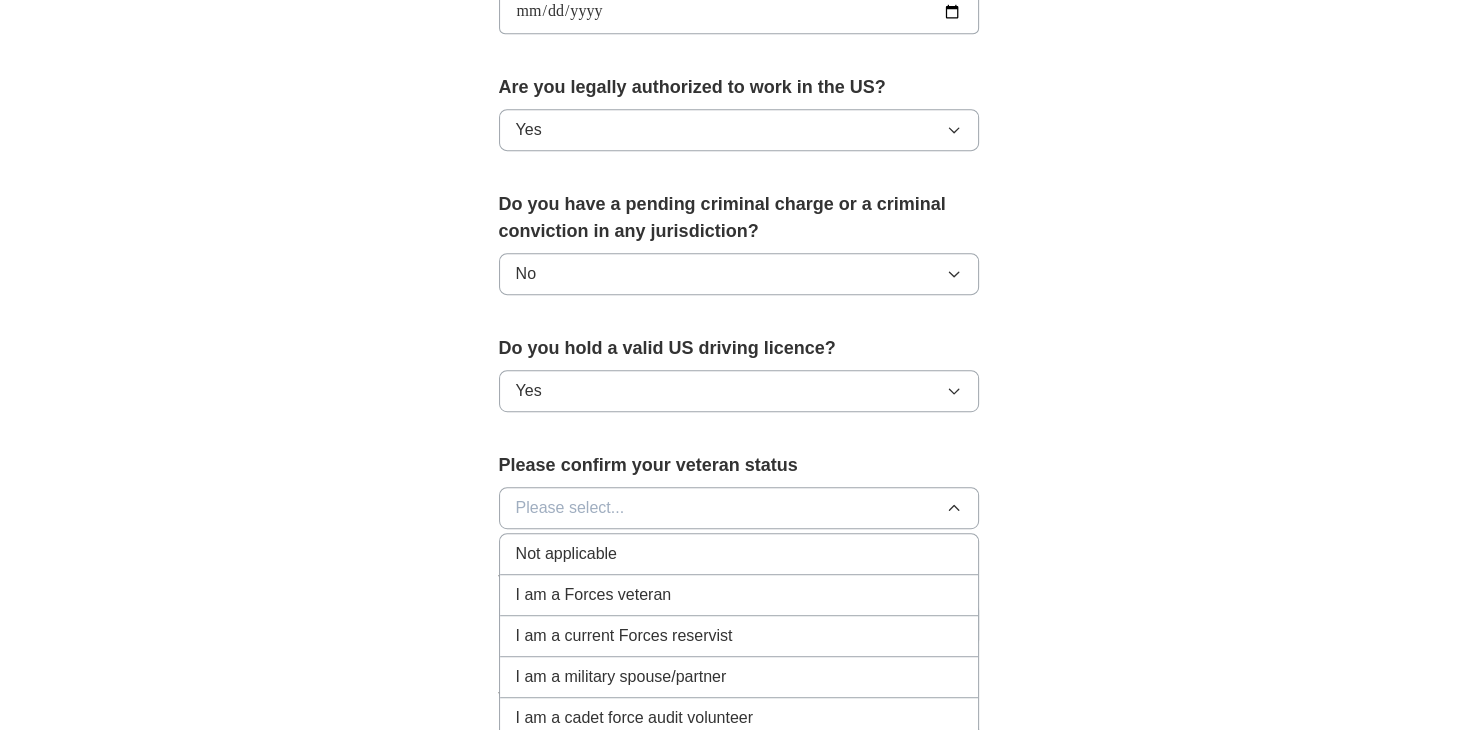 click on "Not applicable" at bounding box center (739, 554) 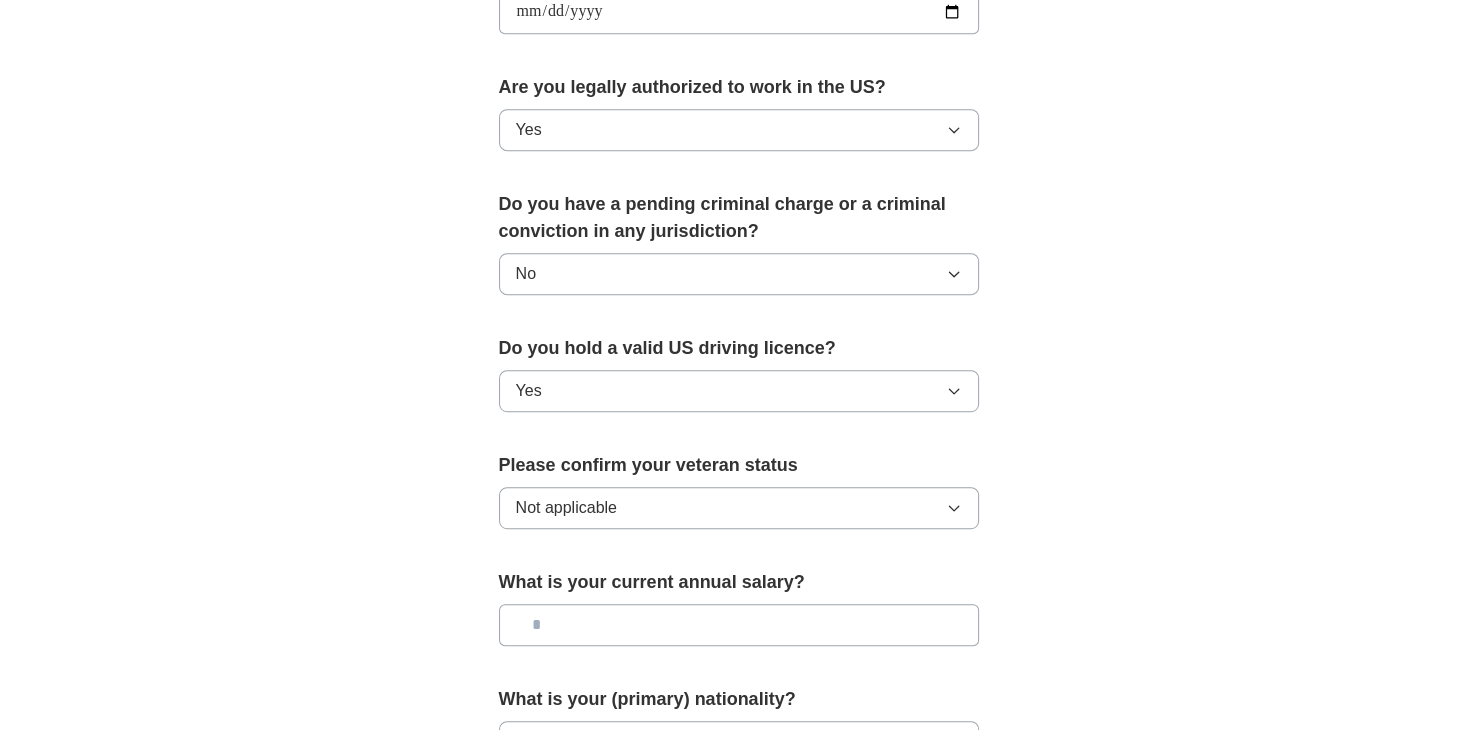 click at bounding box center (739, 625) 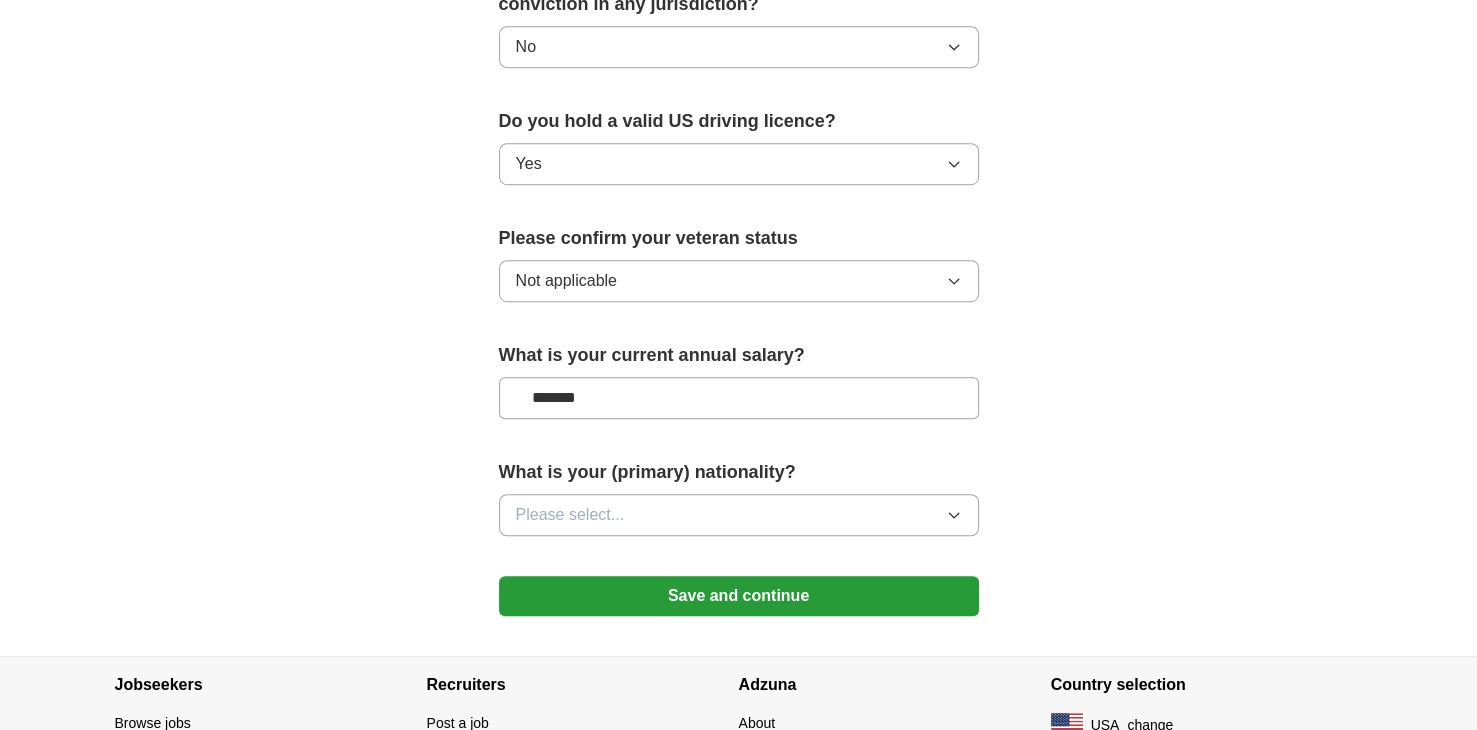 scroll, scrollTop: 1265, scrollLeft: 0, axis: vertical 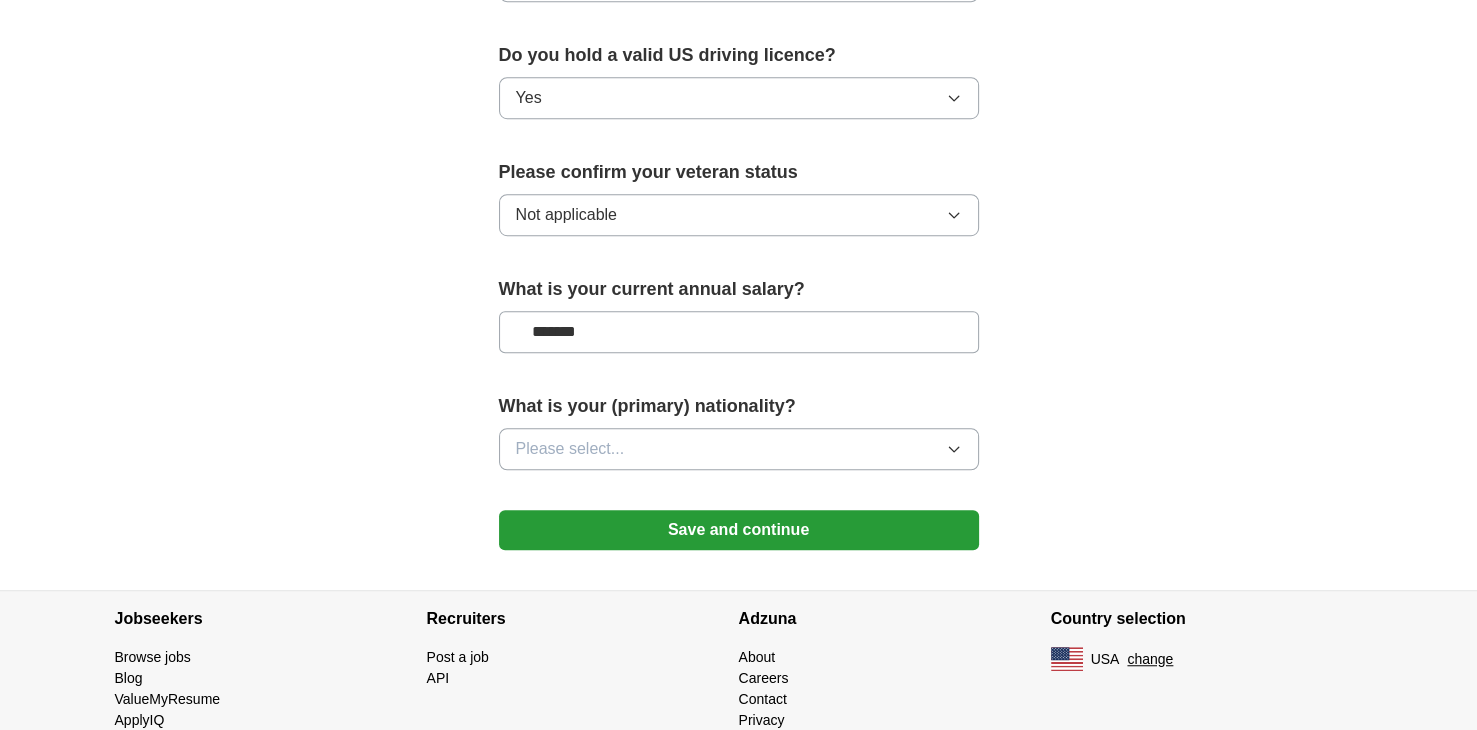 type on "*******" 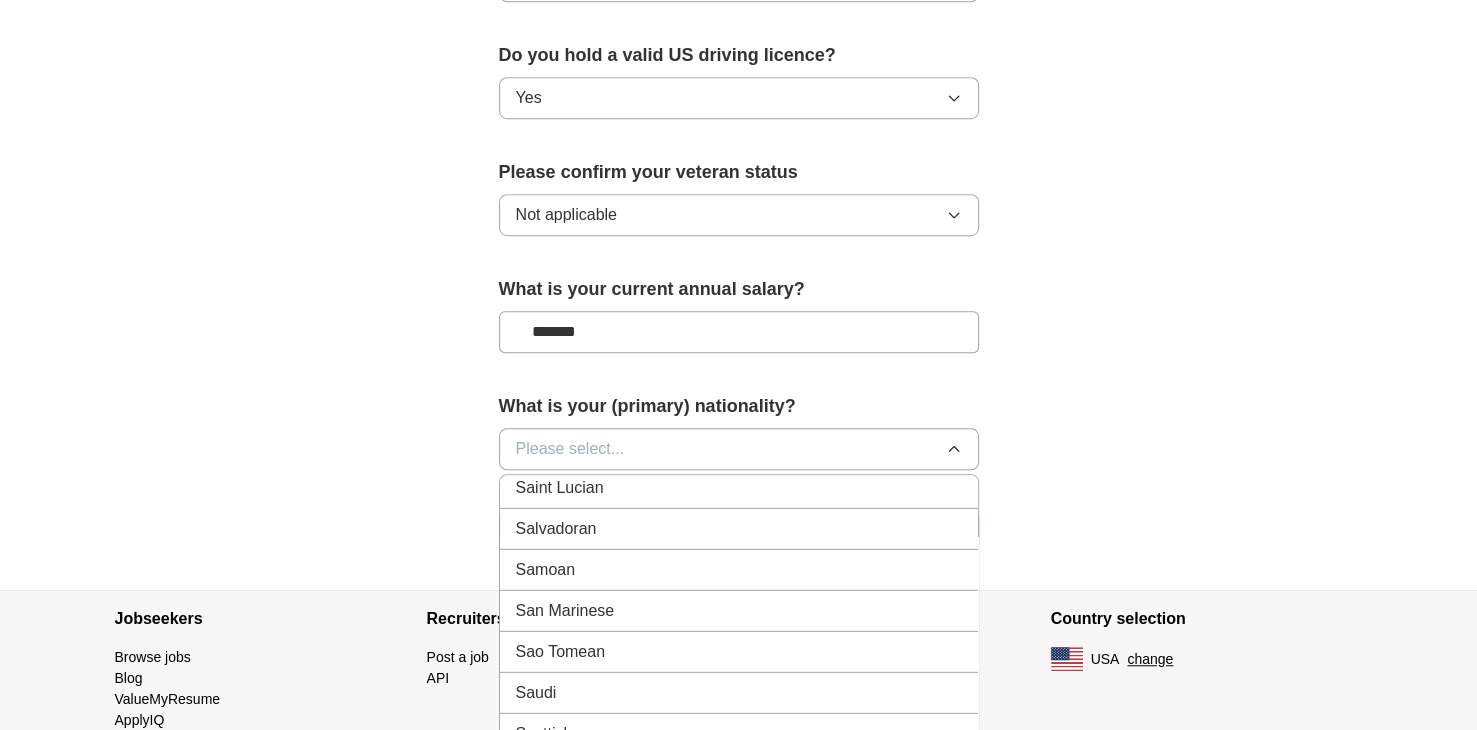 scroll, scrollTop: 6051, scrollLeft: 0, axis: vertical 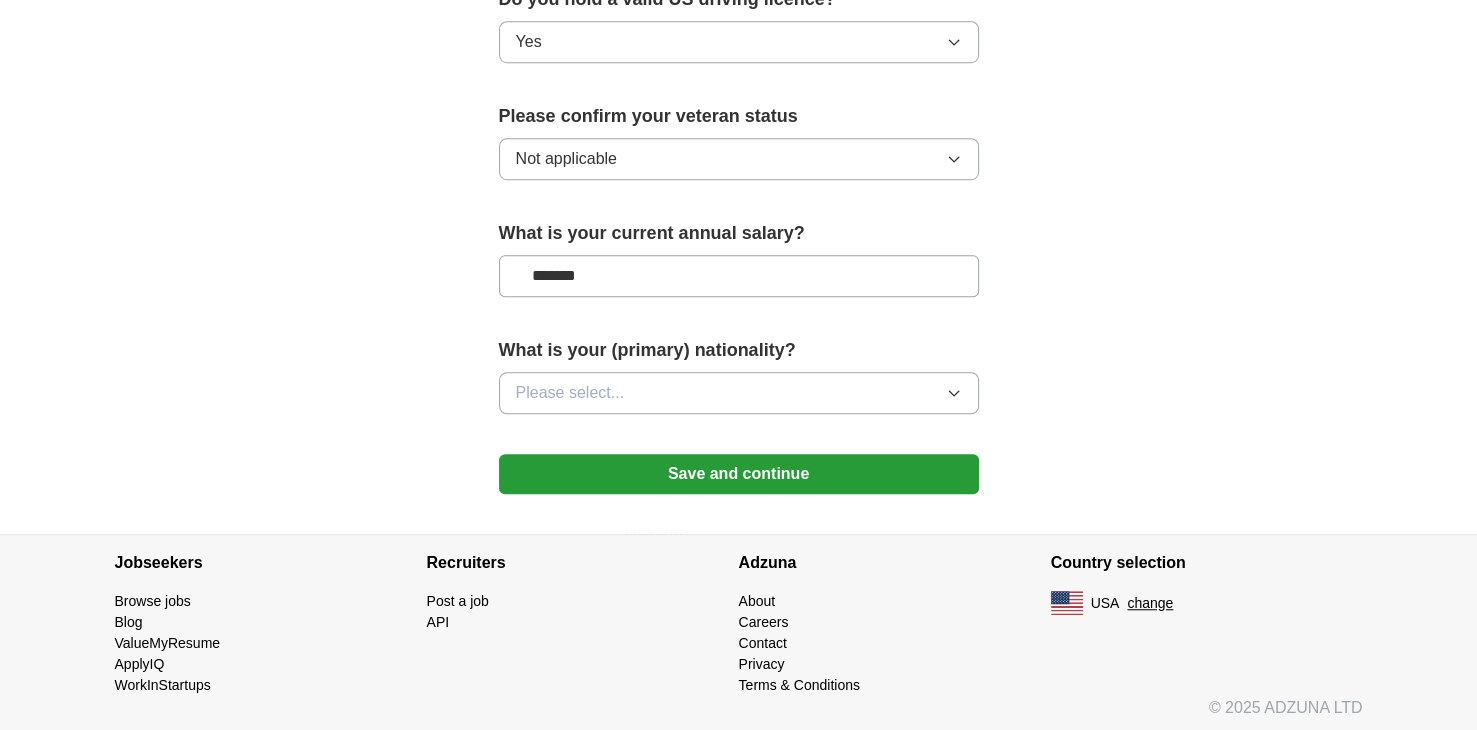 click on "Please select..." at bounding box center [570, 393] 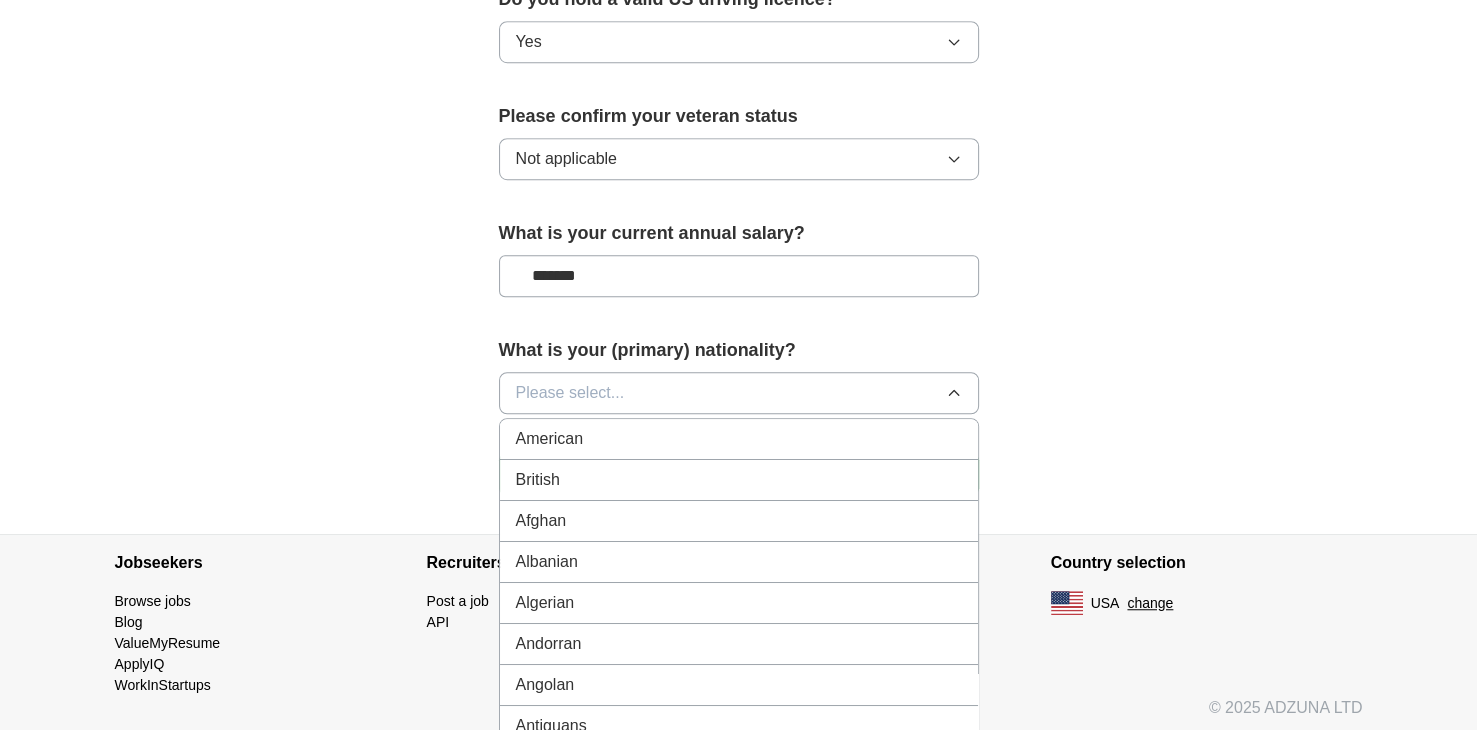 click on "American" at bounding box center [739, 439] 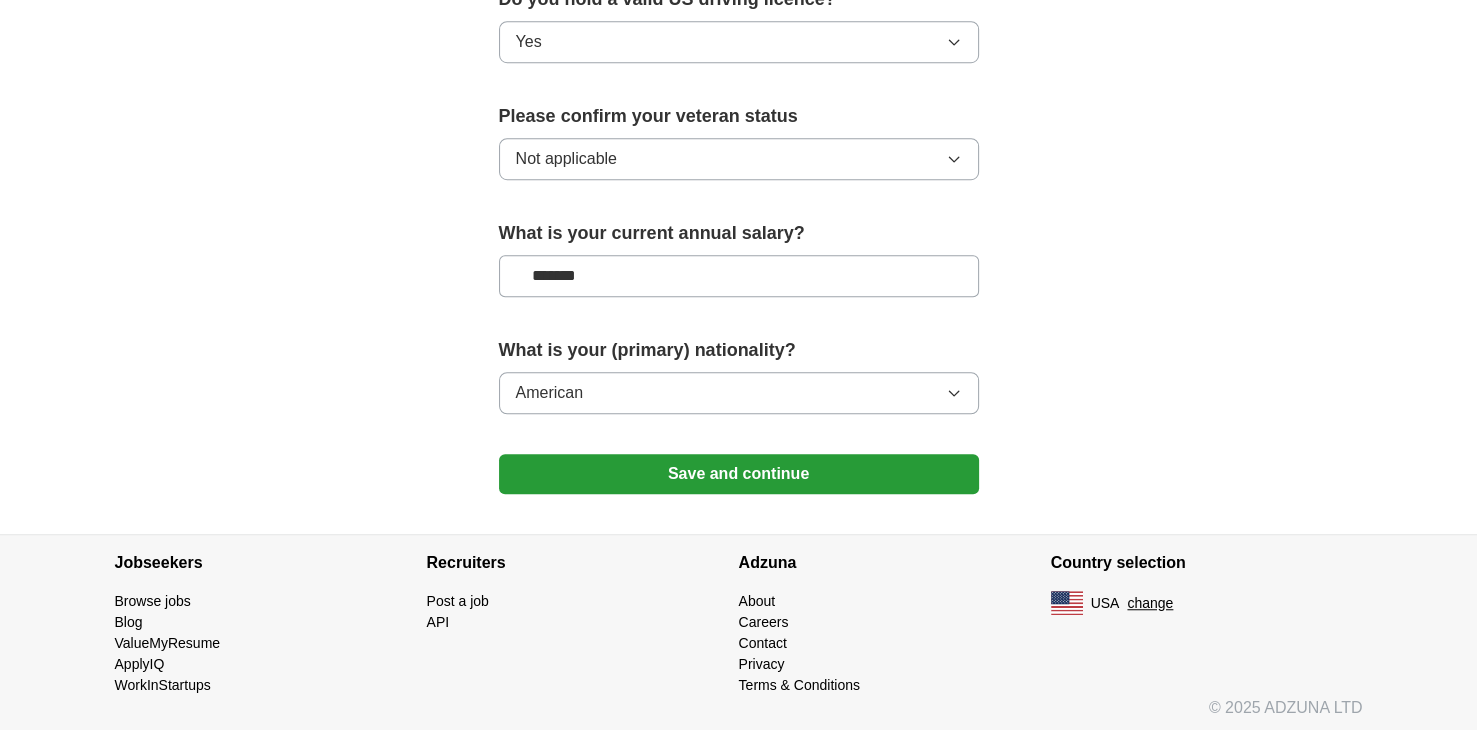 click on "Save and continue" at bounding box center (739, 474) 